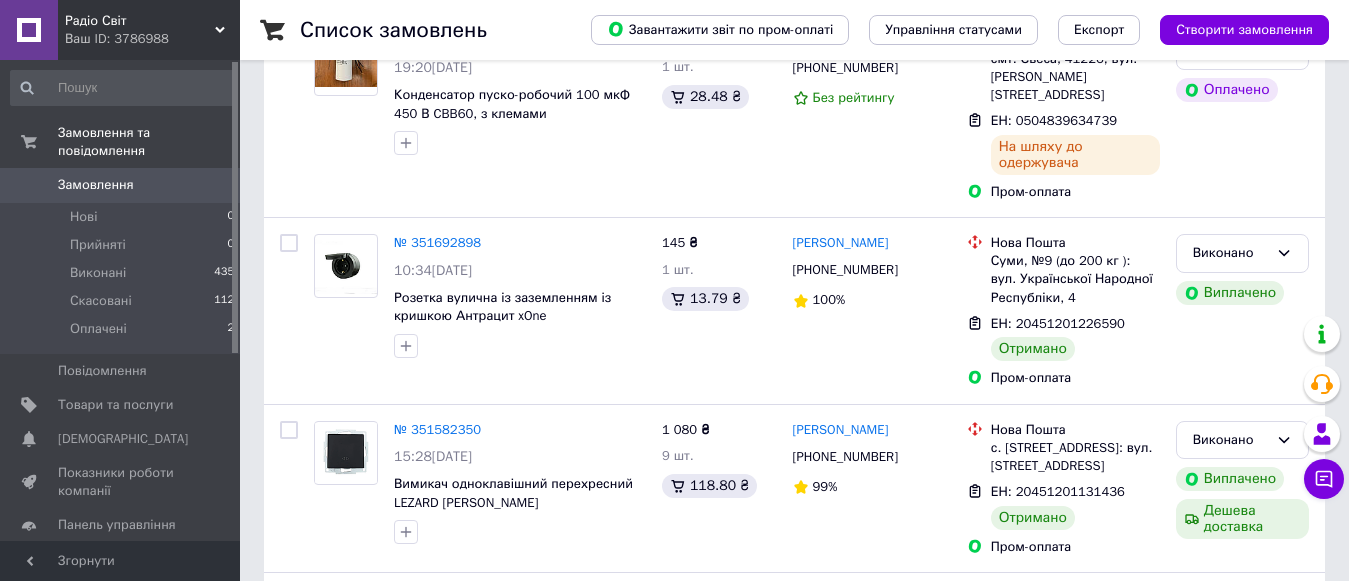 scroll, scrollTop: 400, scrollLeft: 0, axis: vertical 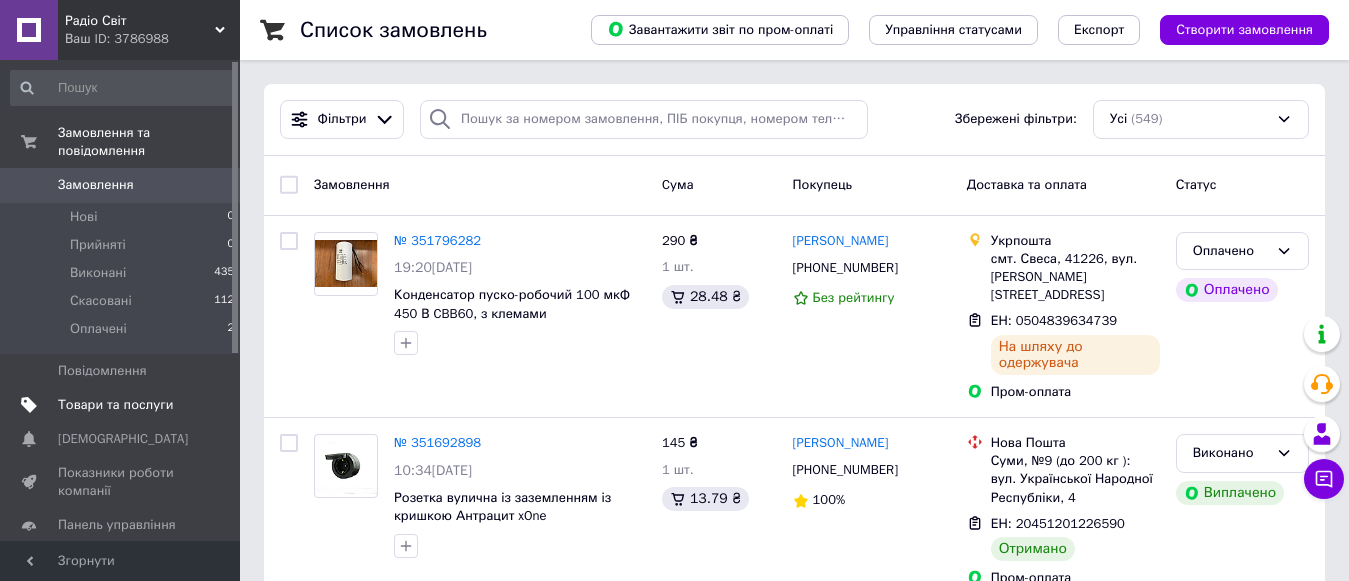 click on "Товари та послуги" at bounding box center [115, 405] 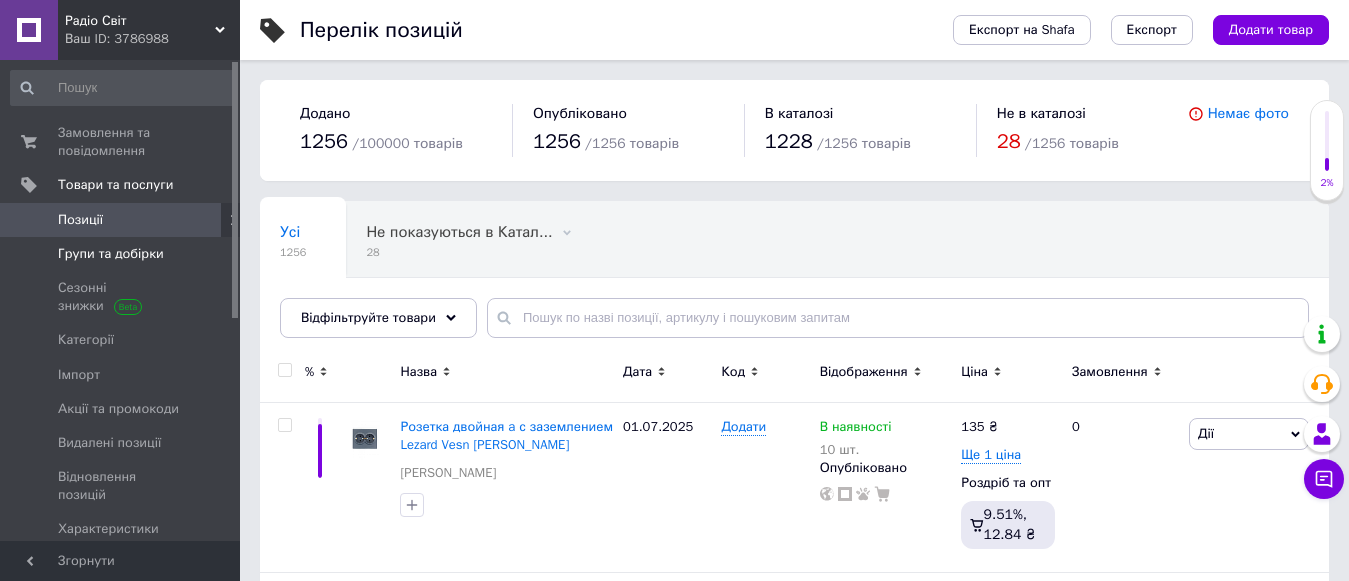 click on "Групи та добірки" at bounding box center (111, 254) 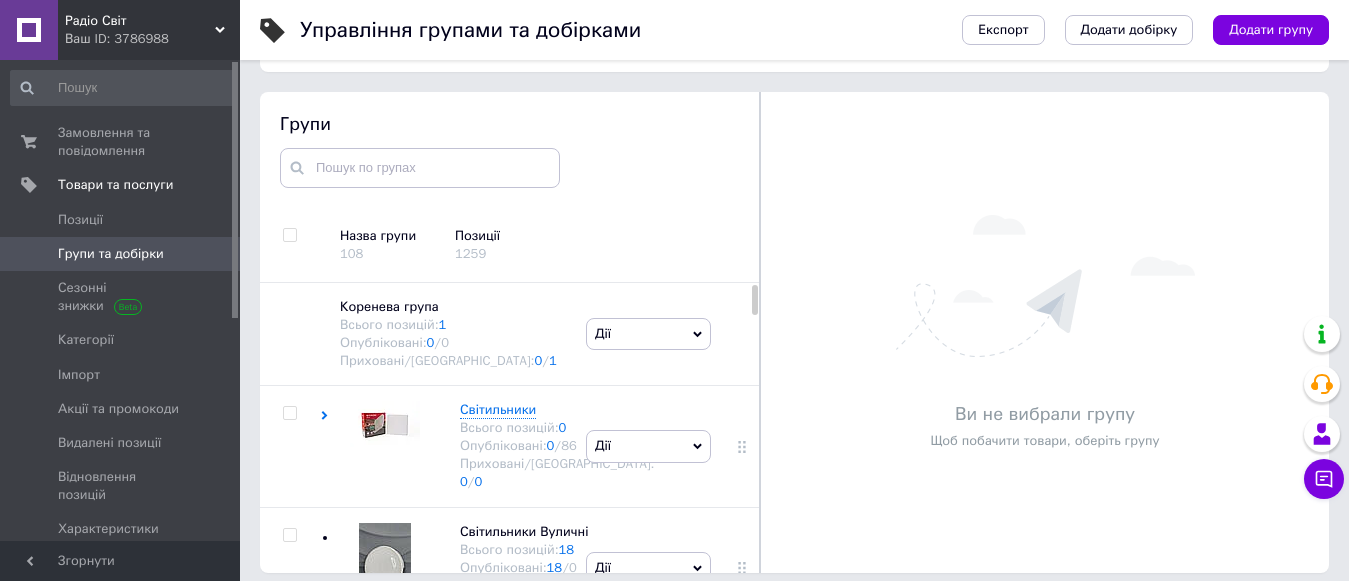 scroll, scrollTop: 113, scrollLeft: 0, axis: vertical 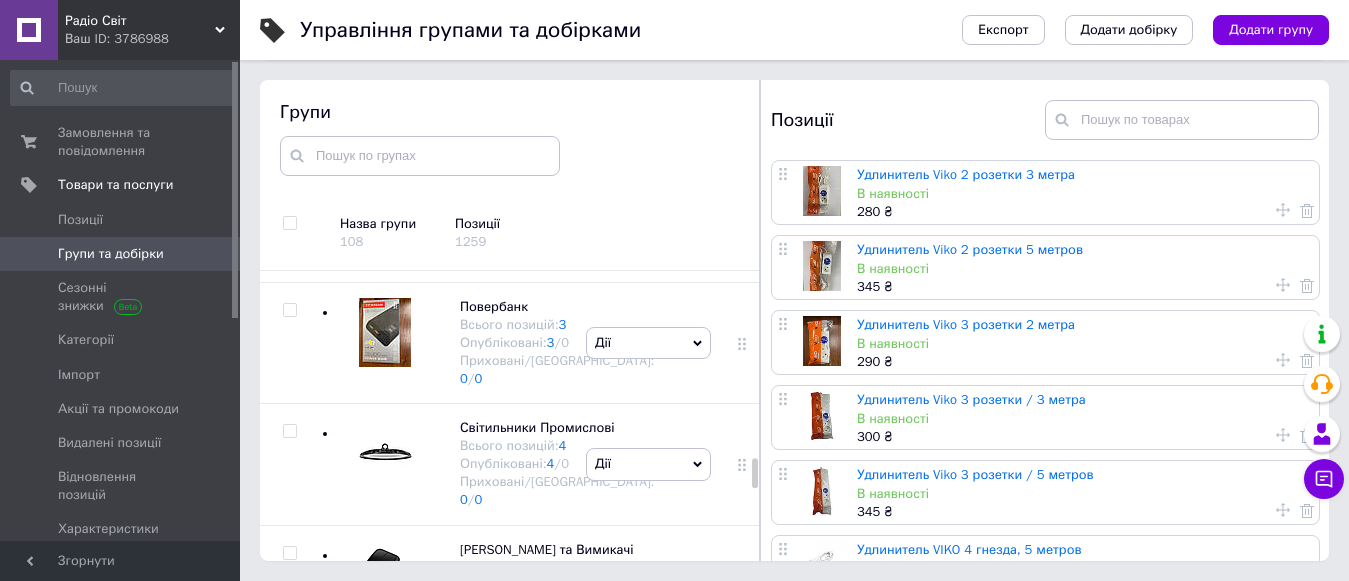 click on "УЗО,ДІФ Автомати,ZUBR  Реле напруги" at bounding box center [552, -674] 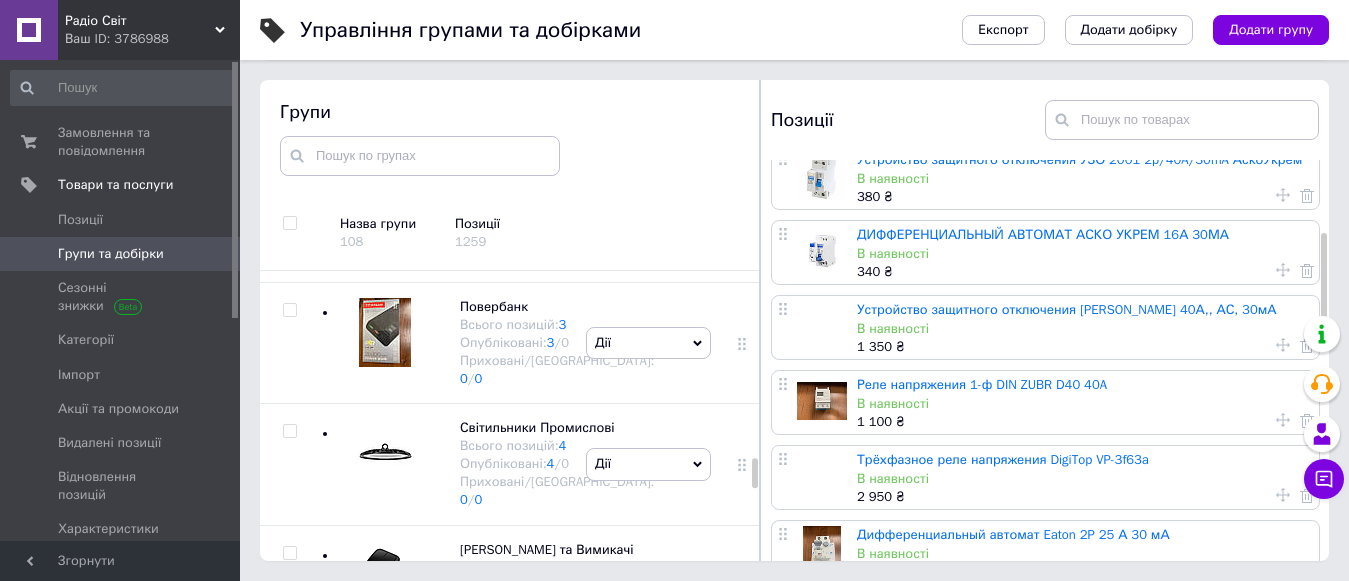 scroll, scrollTop: 300, scrollLeft: 0, axis: vertical 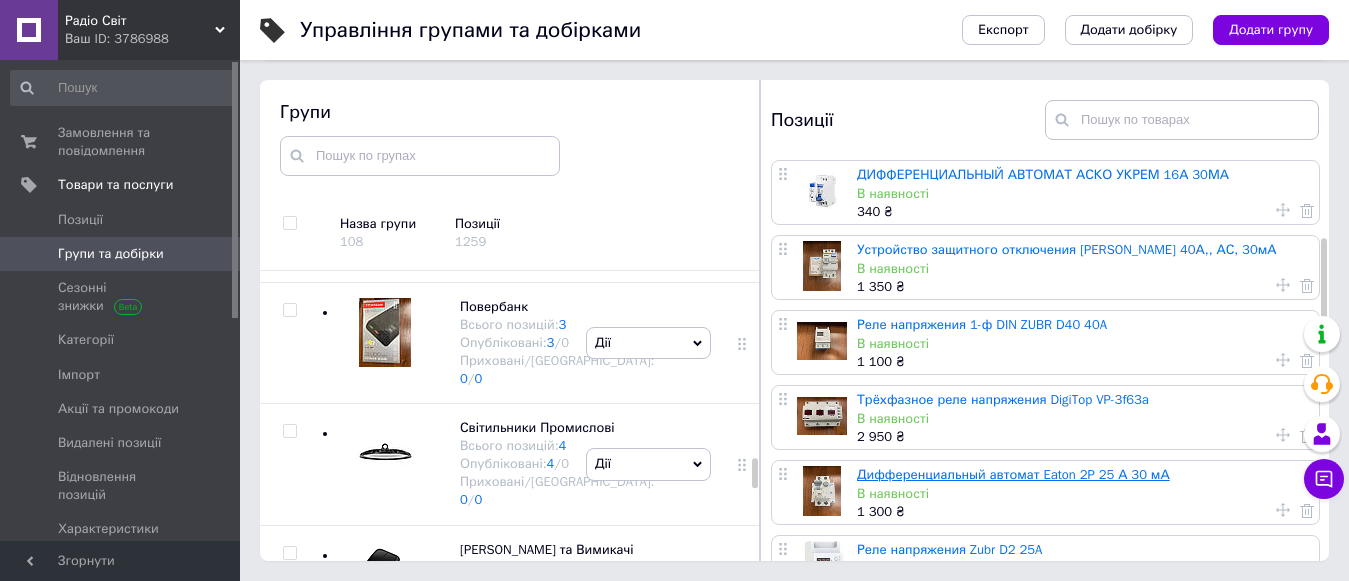 click on "Дифференциальный автомат Eaton 2P 25 А 30 мА" at bounding box center [1013, 474] 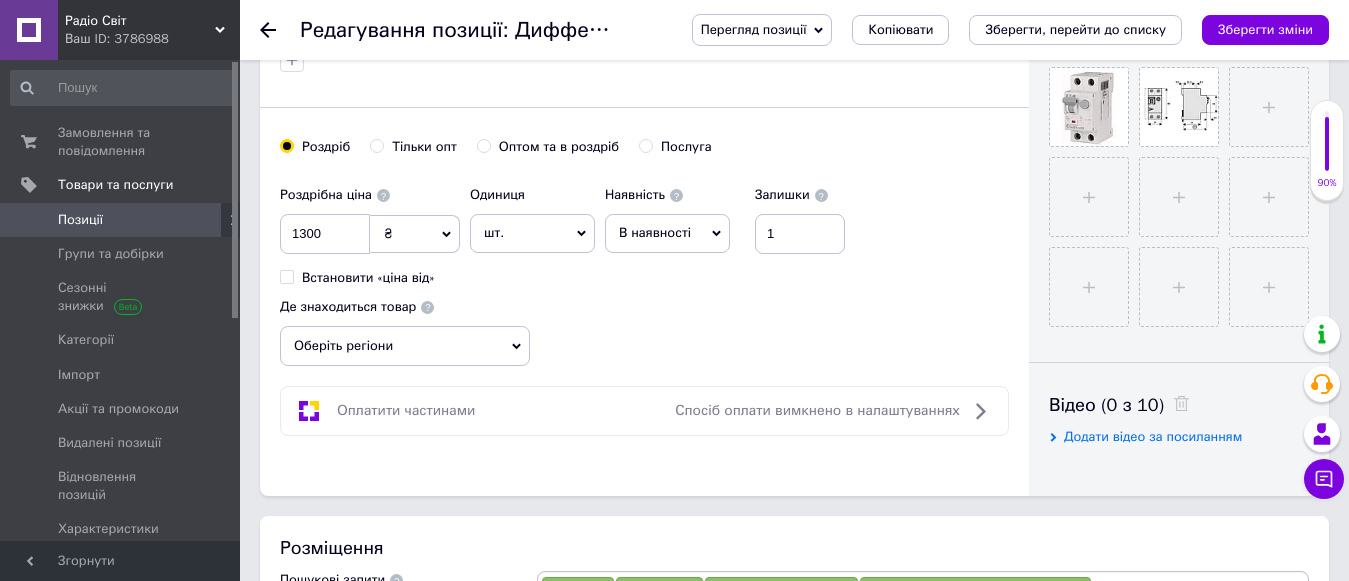 scroll, scrollTop: 0, scrollLeft: 0, axis: both 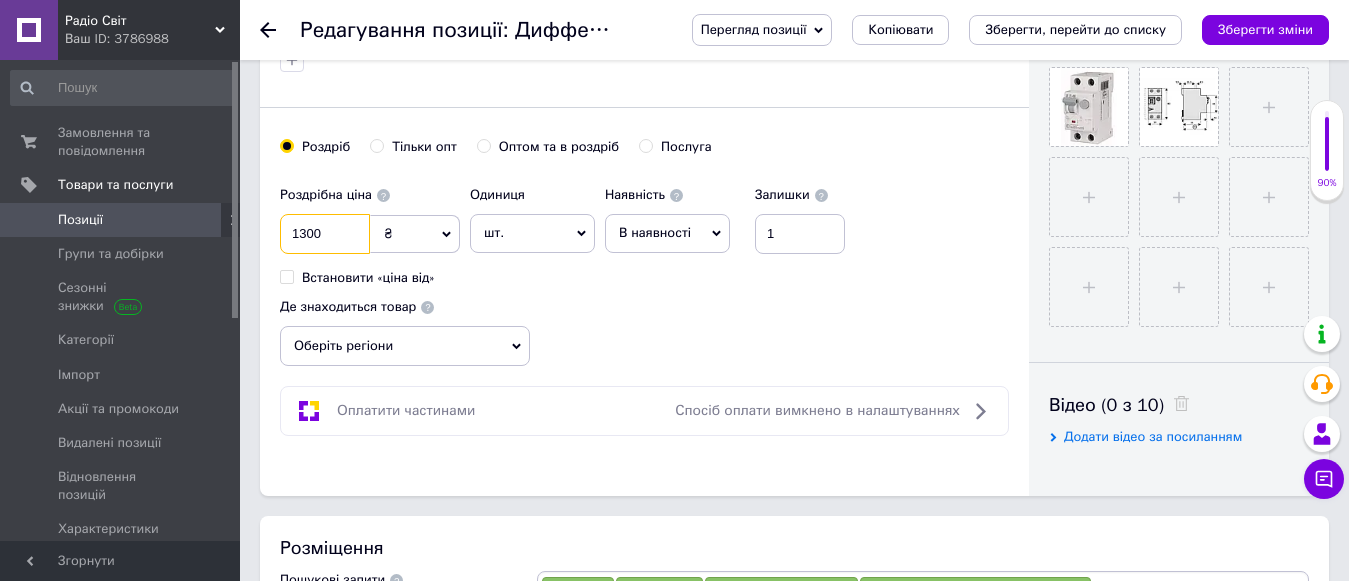 click on "1300" at bounding box center [325, 234] 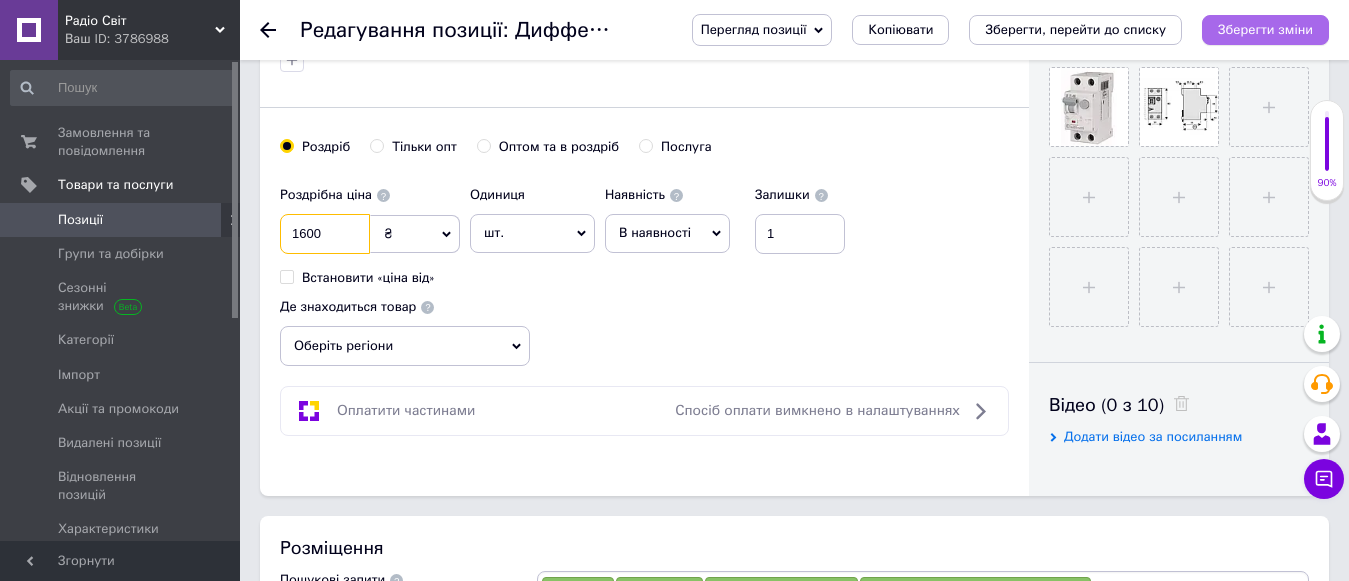 type on "1600" 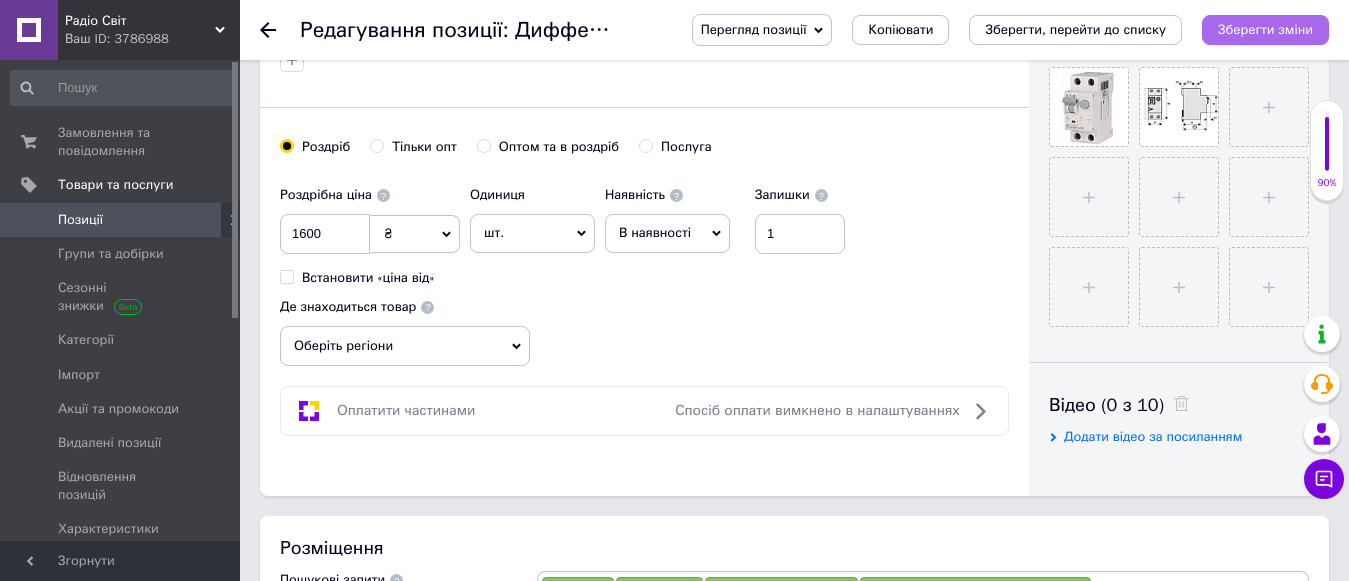 click on "Зберегти зміни" at bounding box center (1265, 29) 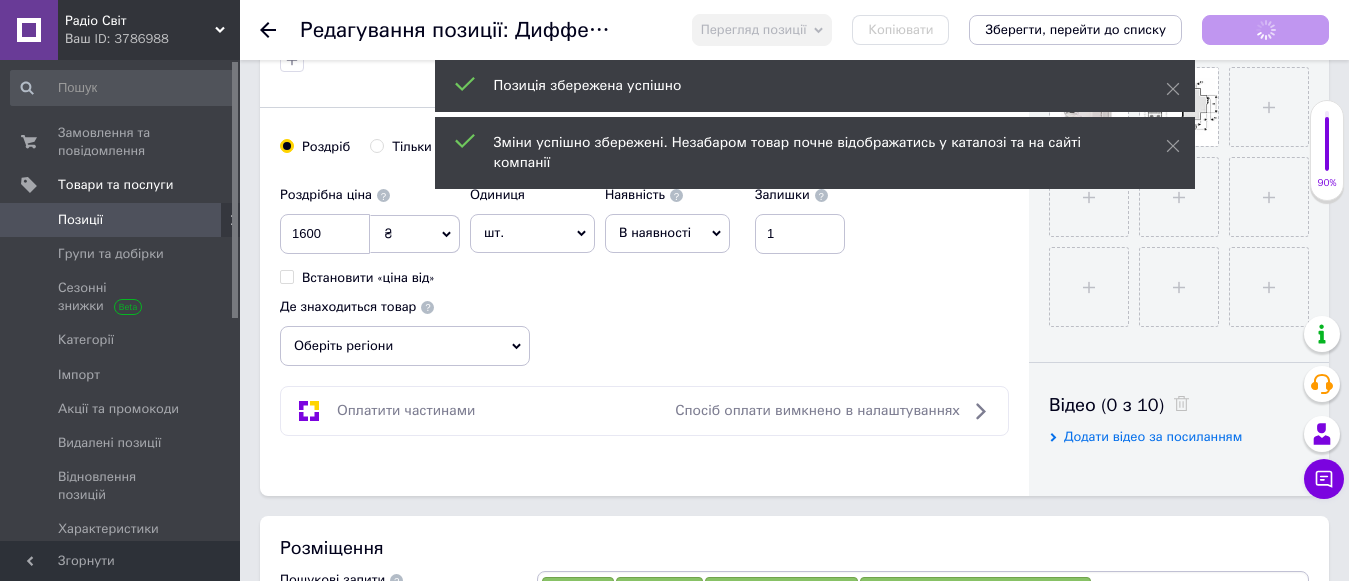 click 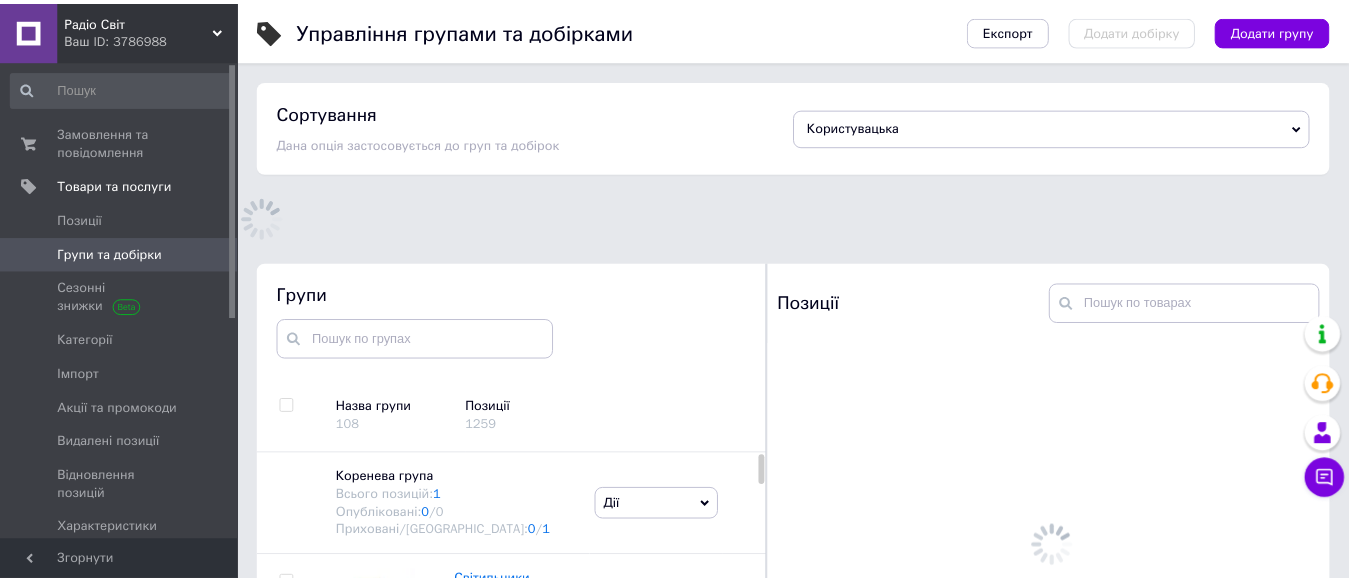 scroll, scrollTop: 113, scrollLeft: 0, axis: vertical 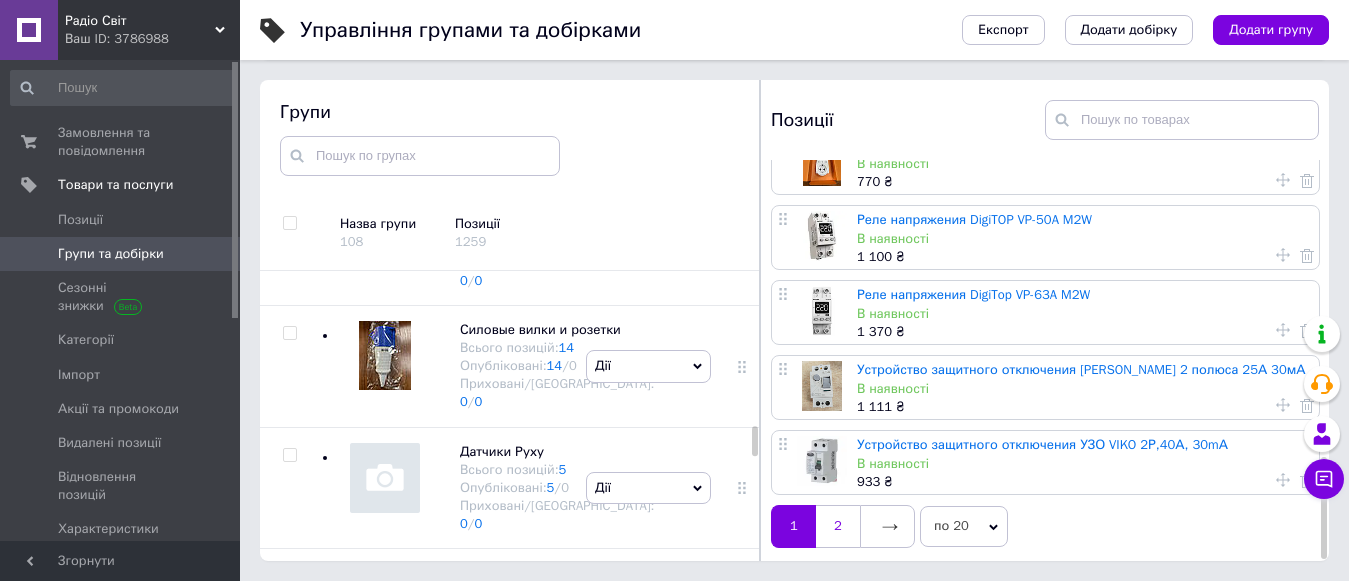 click on "2" at bounding box center [838, 526] 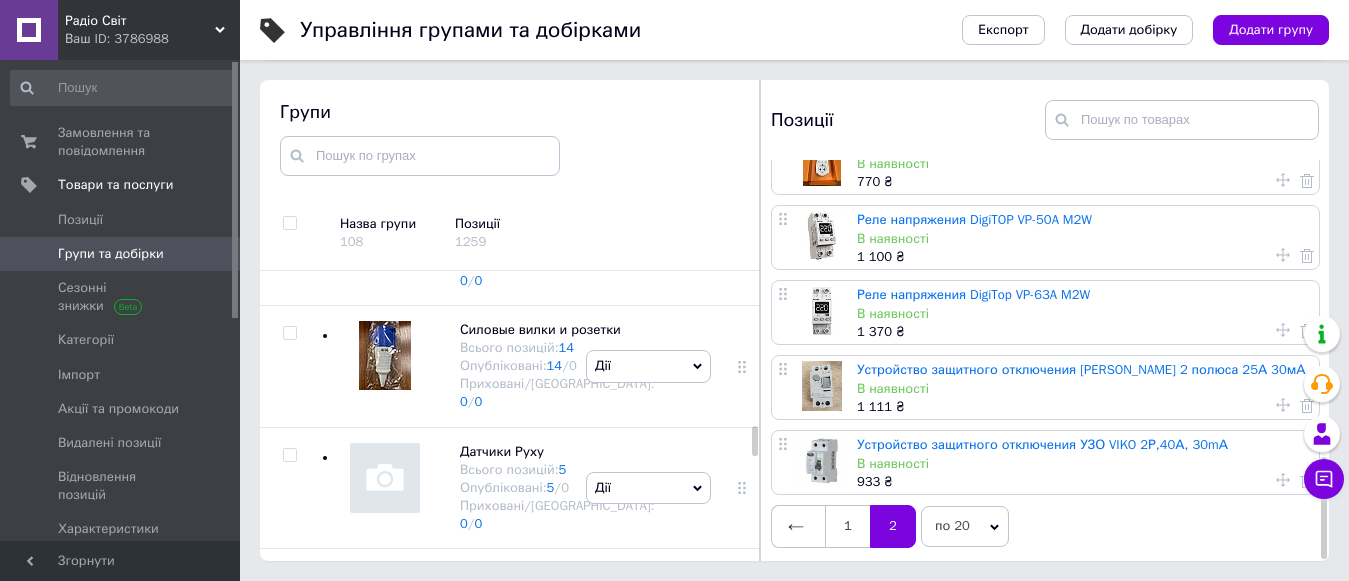 scroll, scrollTop: 0, scrollLeft: 0, axis: both 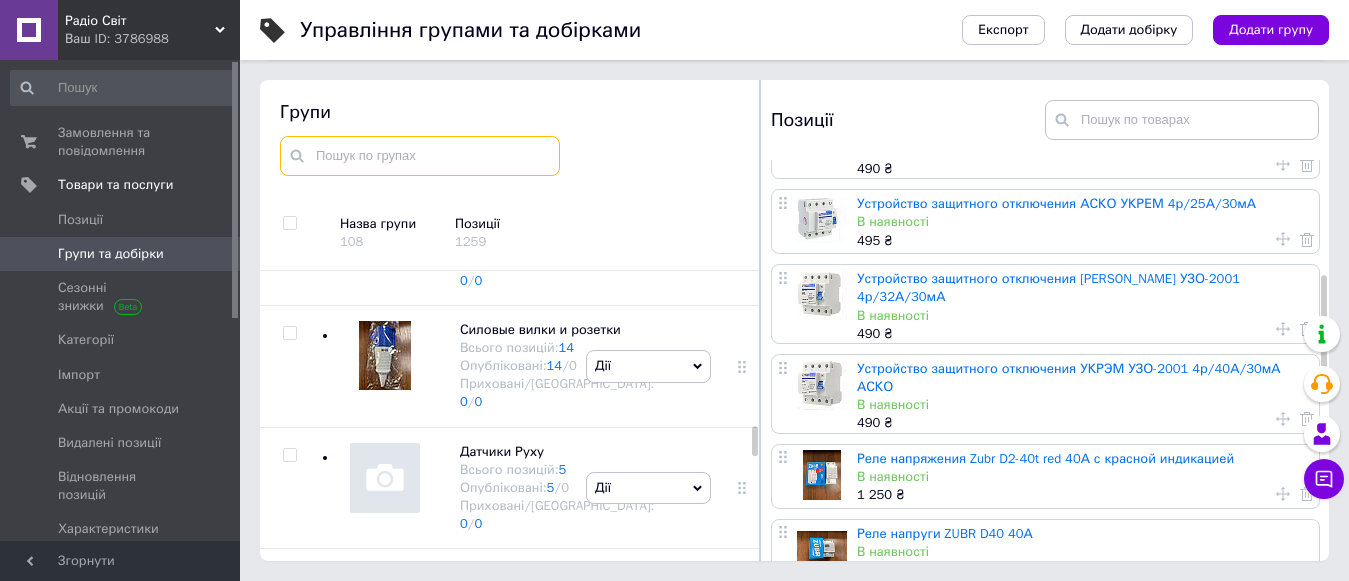 click at bounding box center [420, 156] 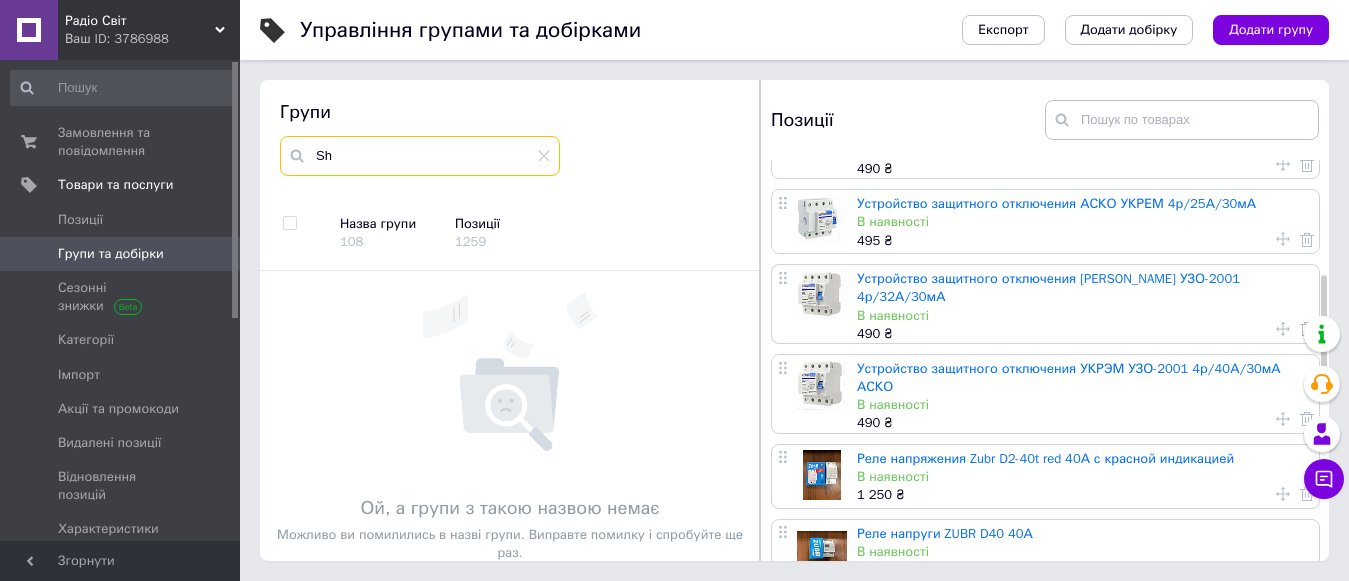scroll, scrollTop: 0, scrollLeft: 0, axis: both 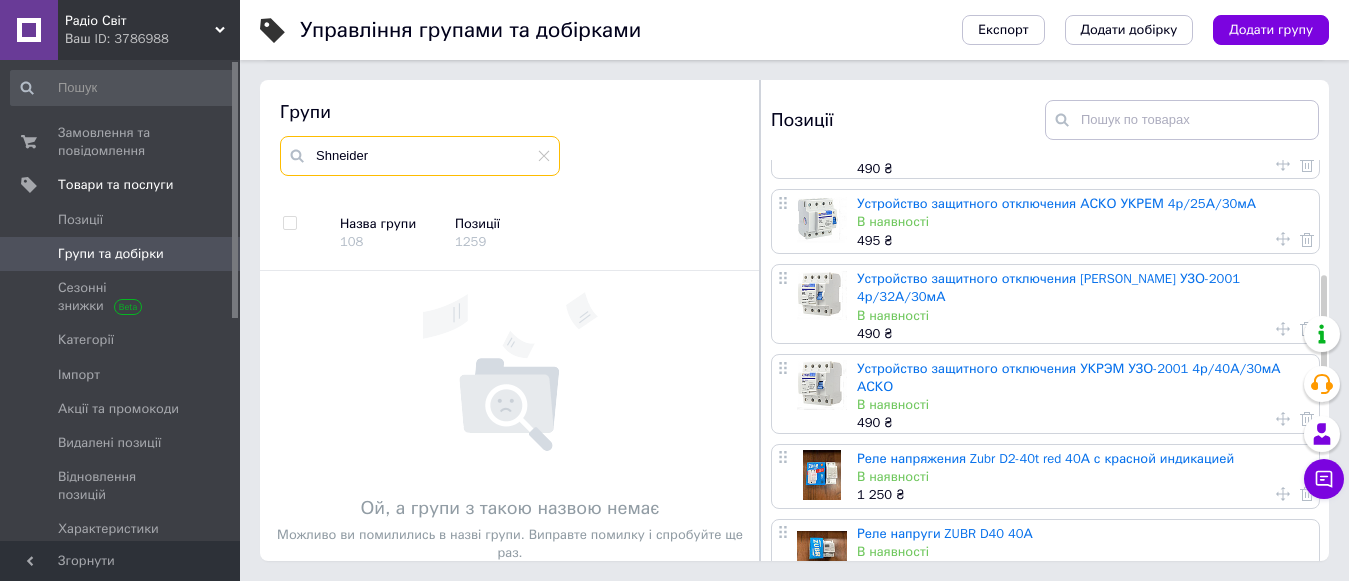 type on "Shneider" 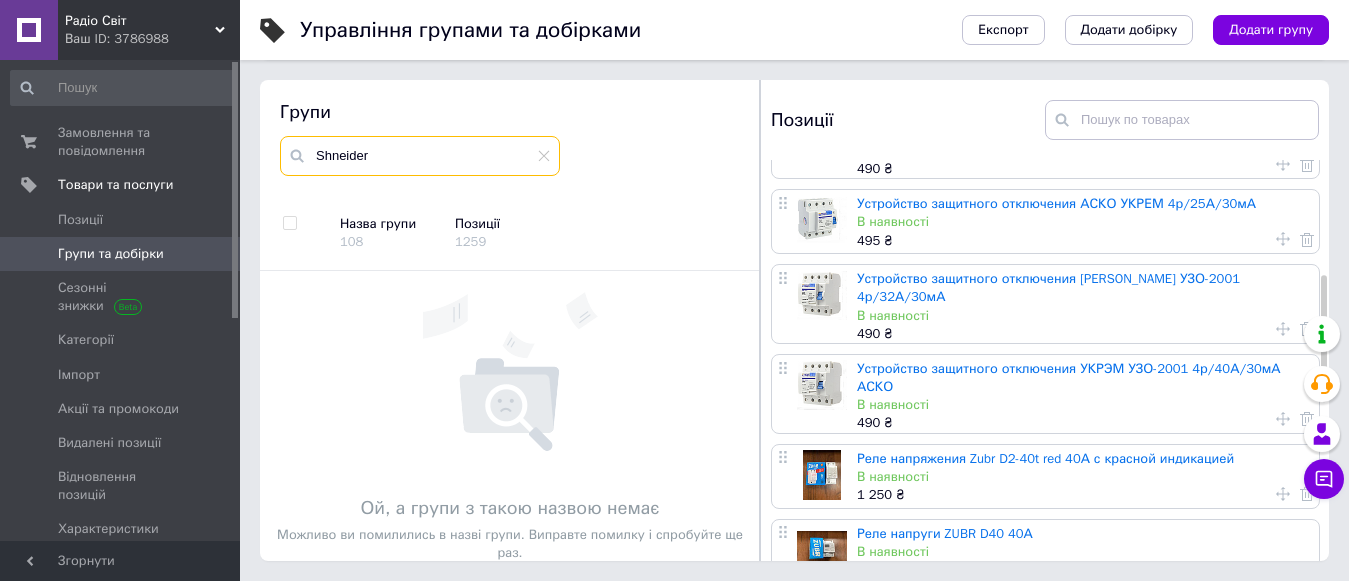 drag, startPoint x: 400, startPoint y: 152, endPoint x: 328, endPoint y: 155, distance: 72.06247 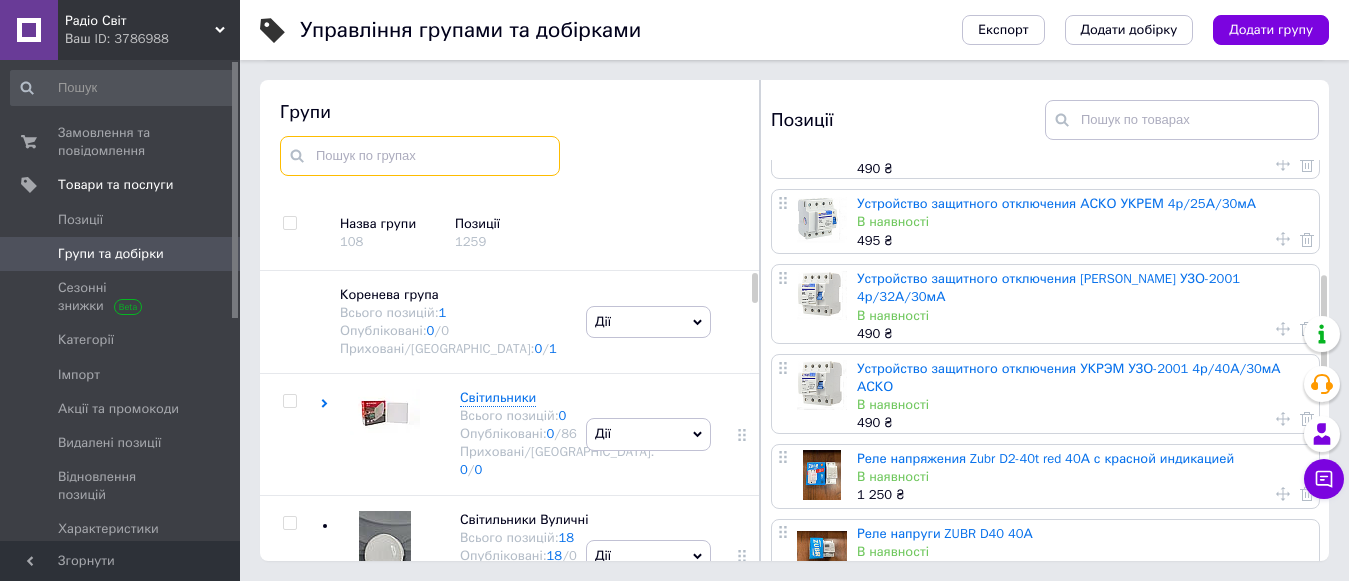 type 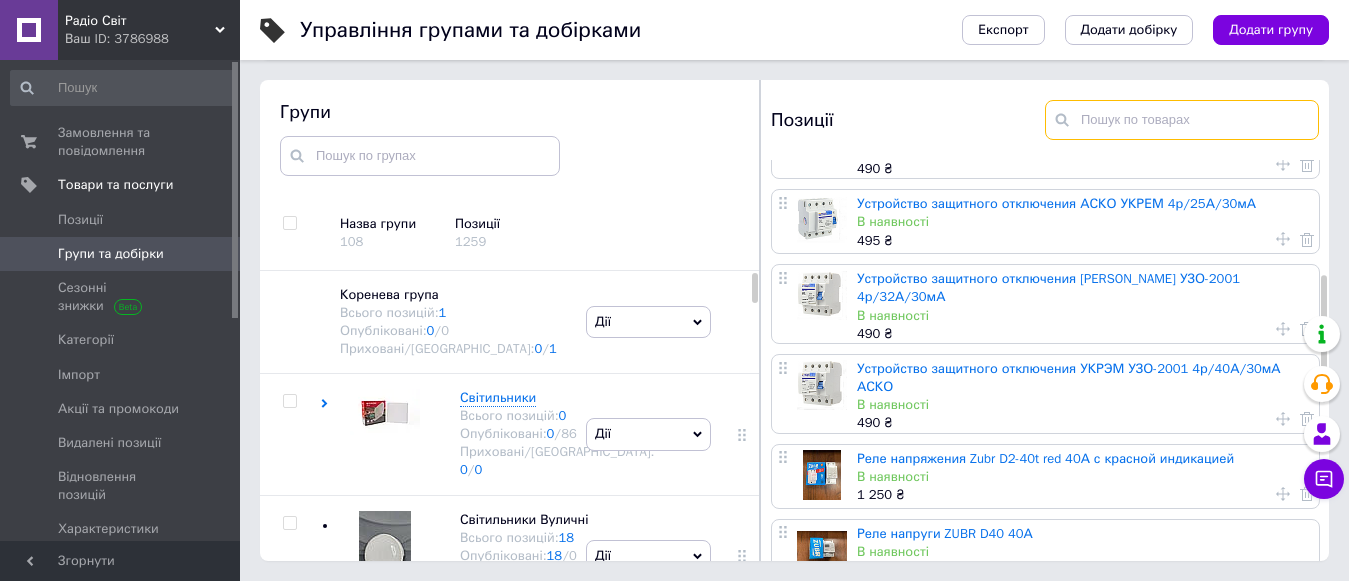 click at bounding box center (1182, 120) 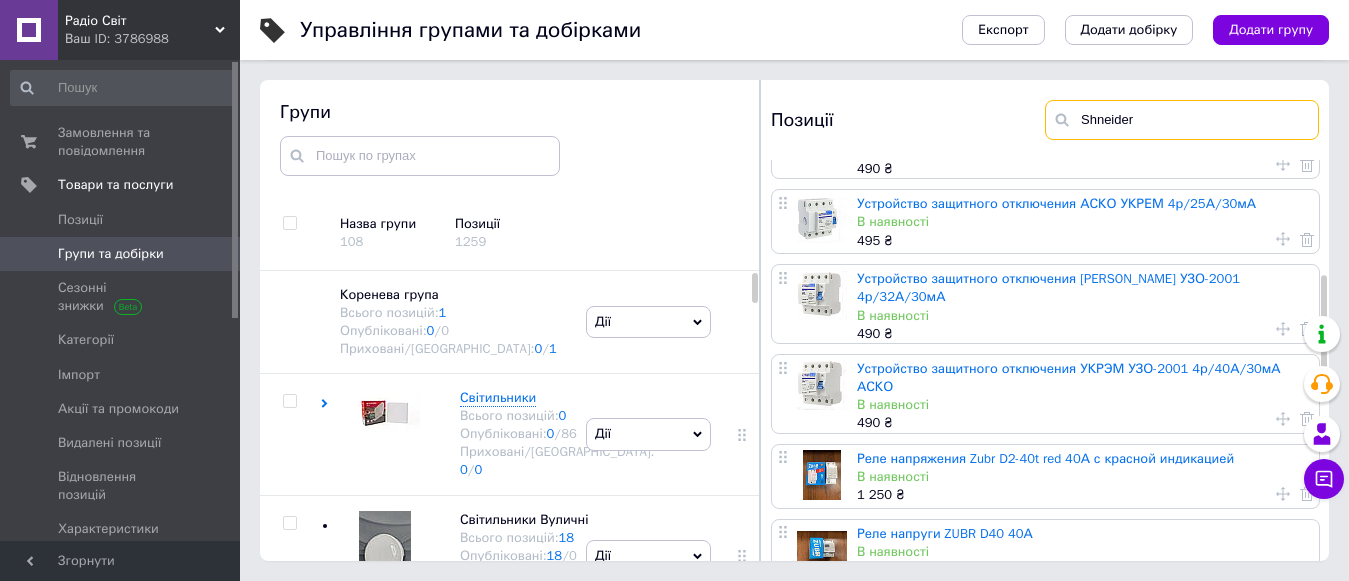 type on "Shneider" 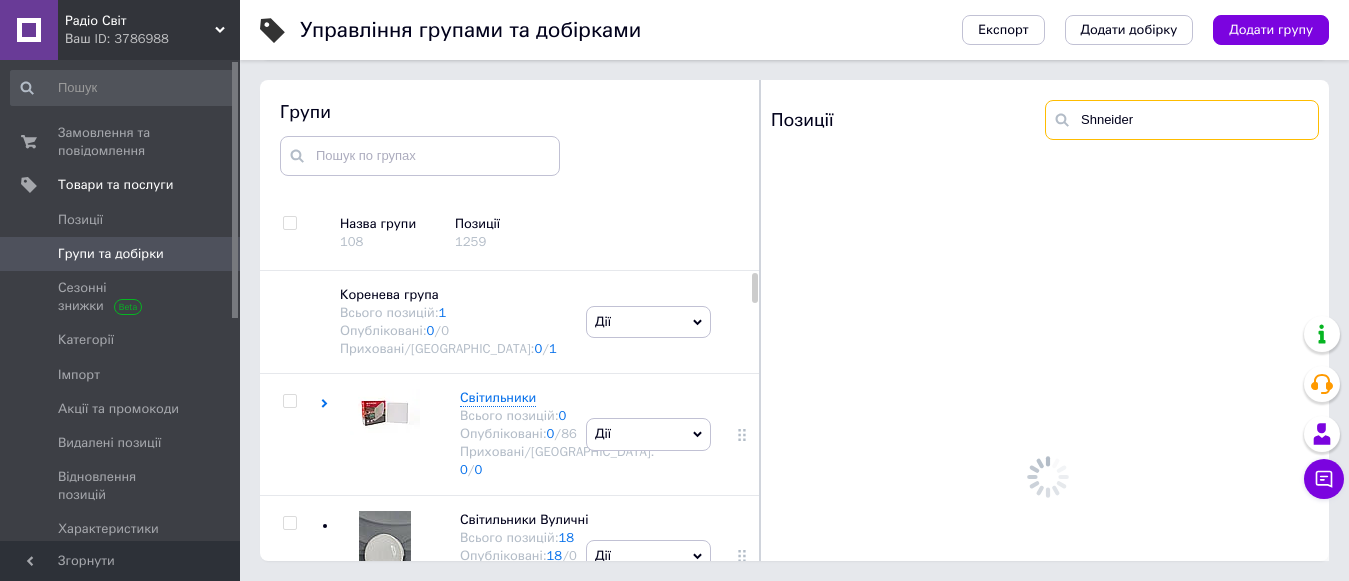 scroll, scrollTop: 0, scrollLeft: 0, axis: both 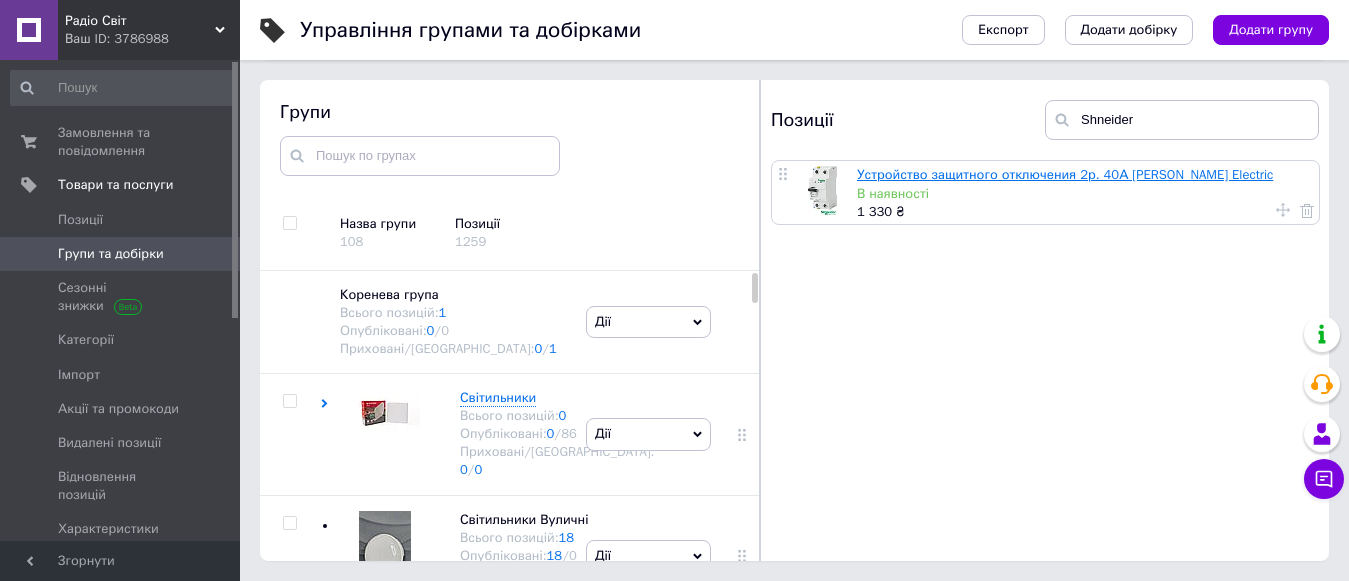click on "Устройство защитного отключения  2р. 40А   [PERSON_NAME] Electric" at bounding box center (1065, 174) 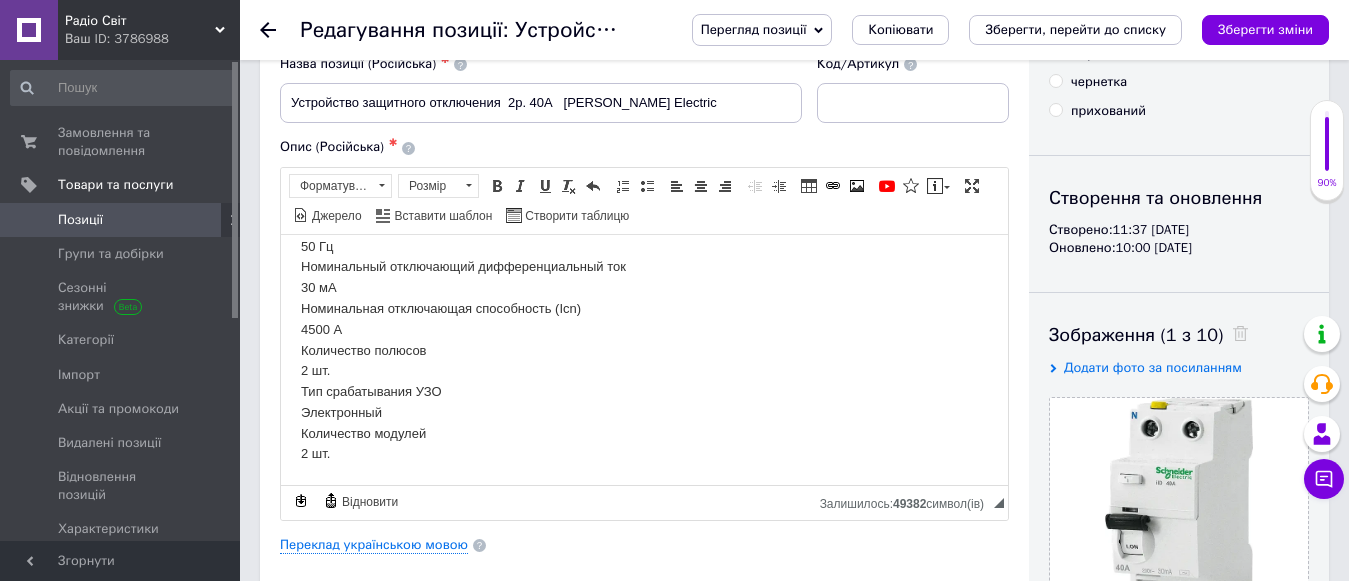 scroll, scrollTop: 600, scrollLeft: 0, axis: vertical 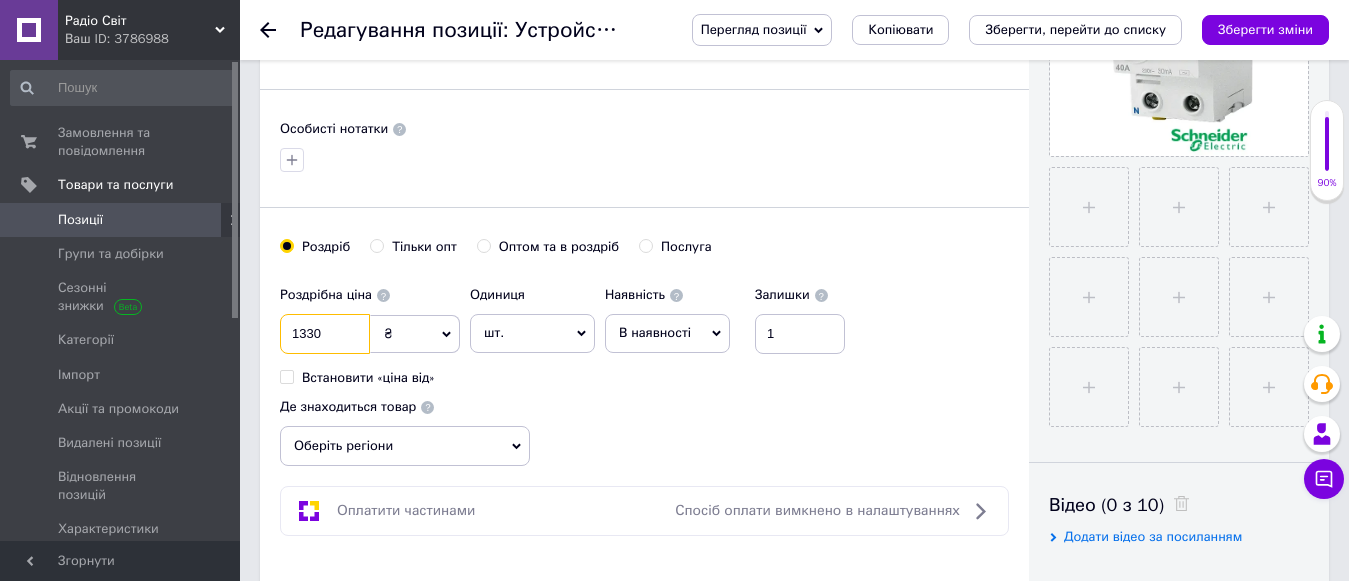 click on "1330" at bounding box center (325, 334) 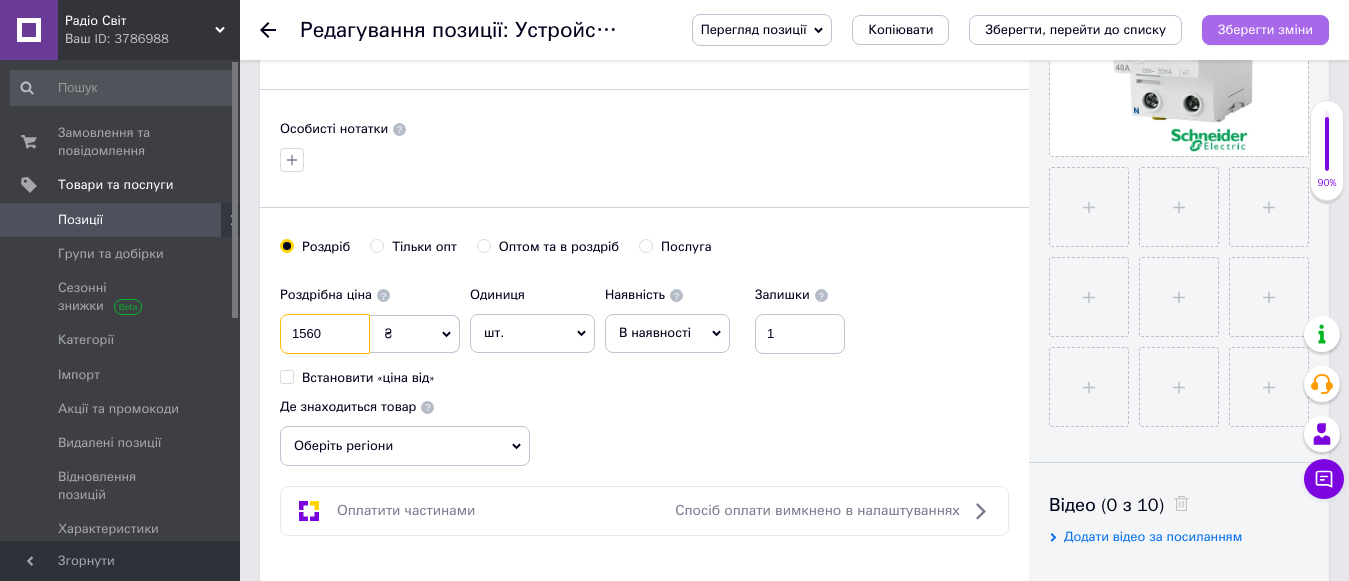 type on "1560" 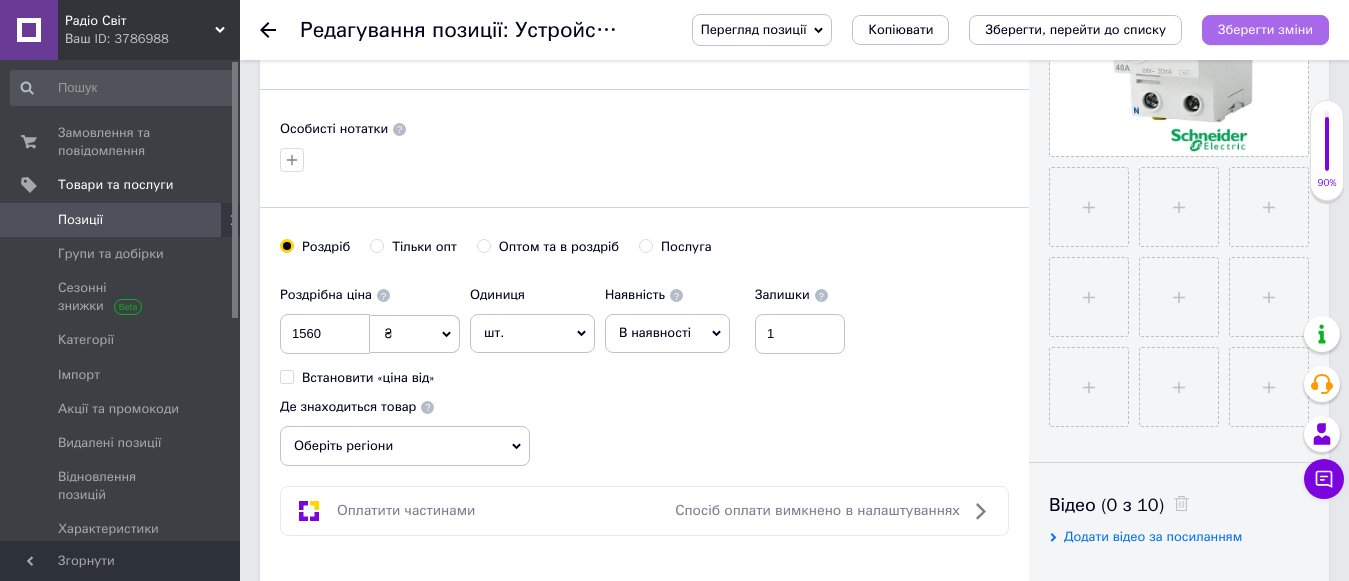 click on "Зберегти зміни" at bounding box center [1265, 29] 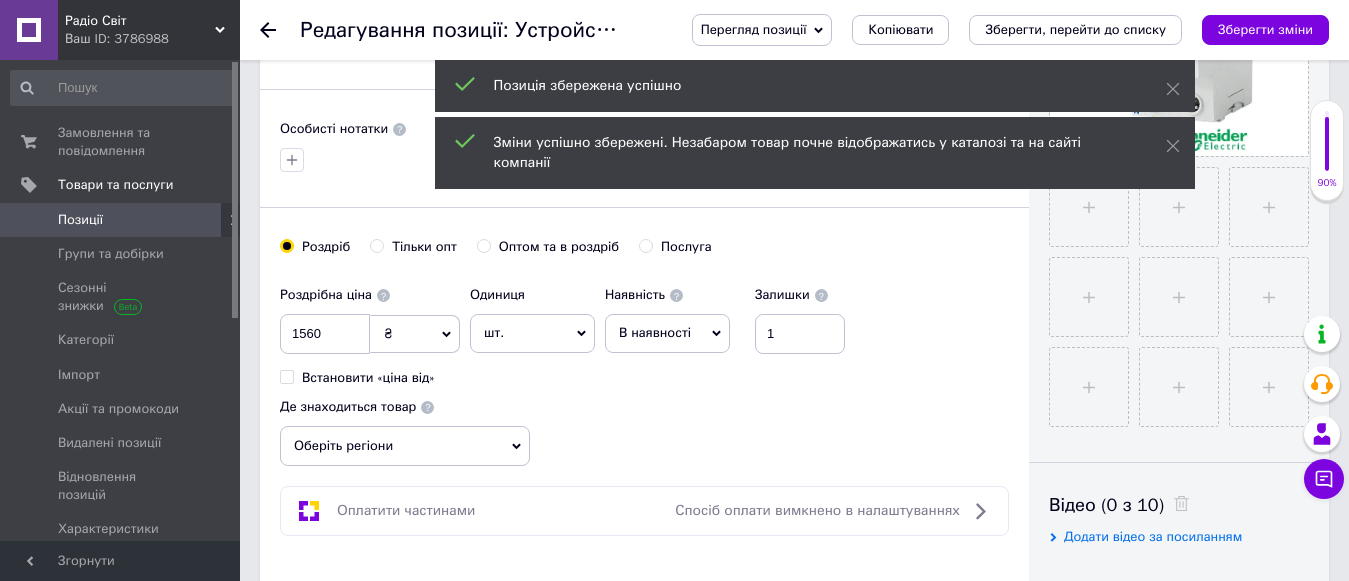 click 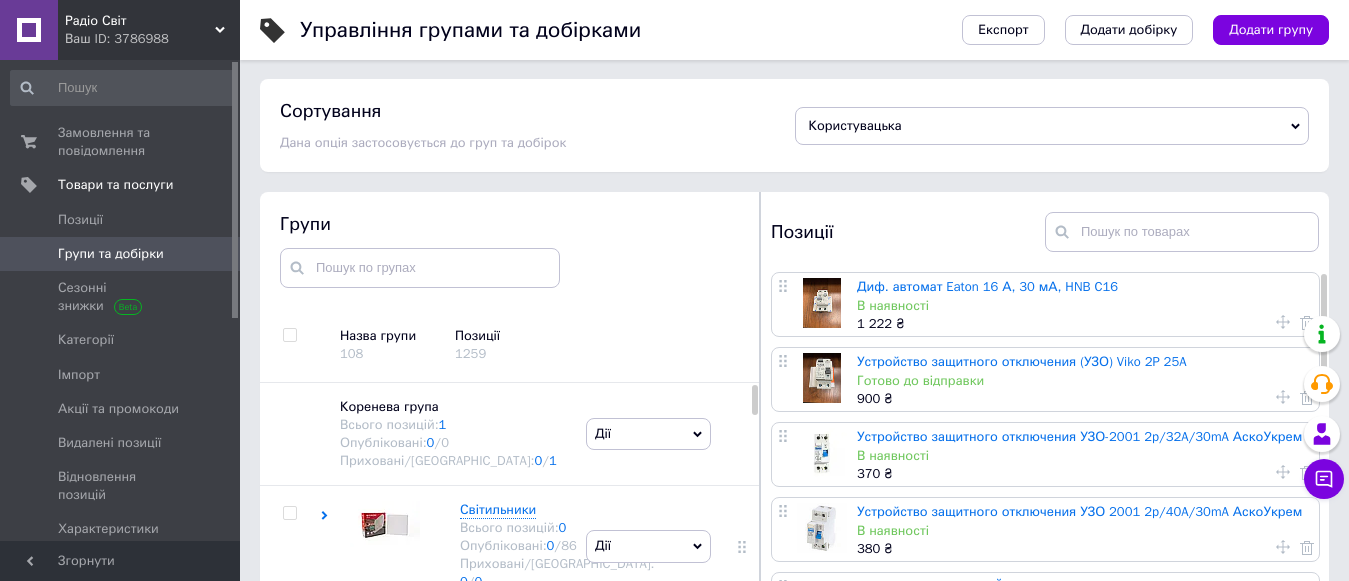 scroll, scrollTop: 113, scrollLeft: 0, axis: vertical 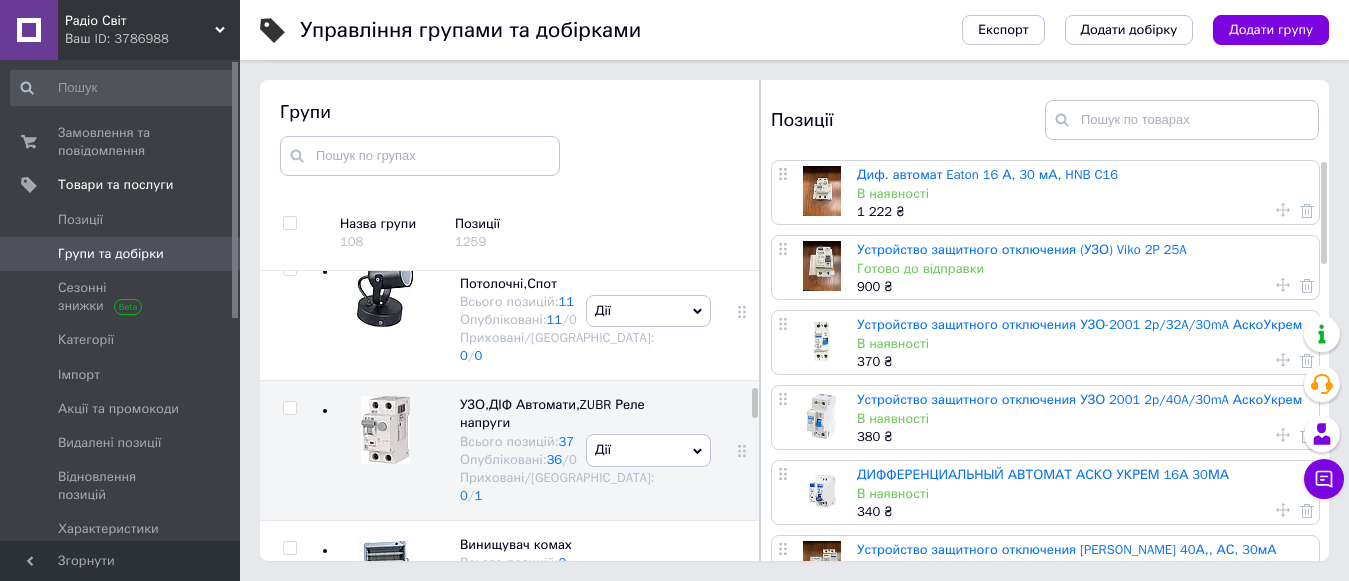 click 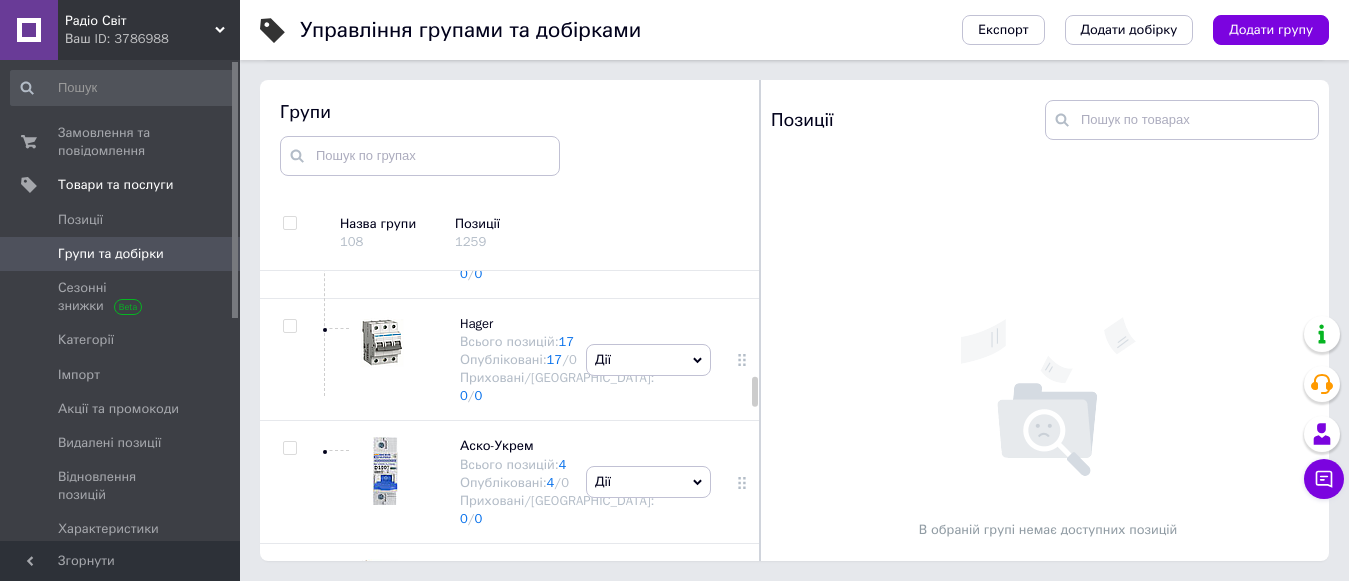 scroll, scrollTop: 2211, scrollLeft: 0, axis: vertical 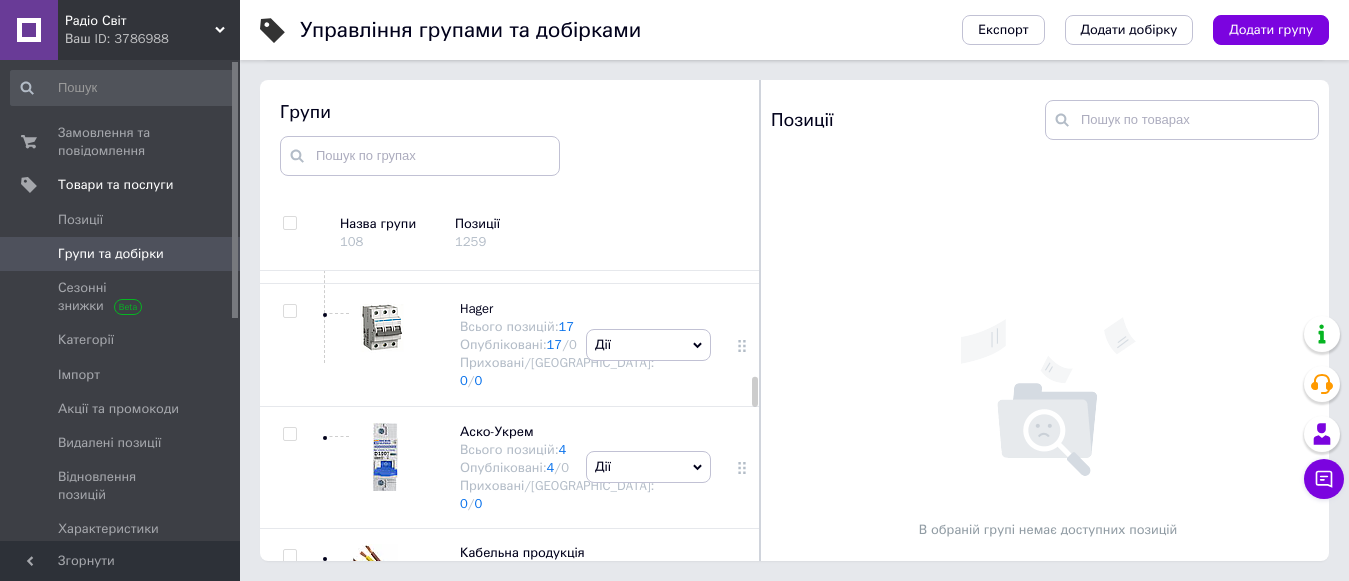 click on "[PERSON_NAME] Electric Resi9 Всього позицій:  22 Опубліковані:  22  /  0 Приховані/Видалені:  0  /  0" at bounding box center [557, -31] 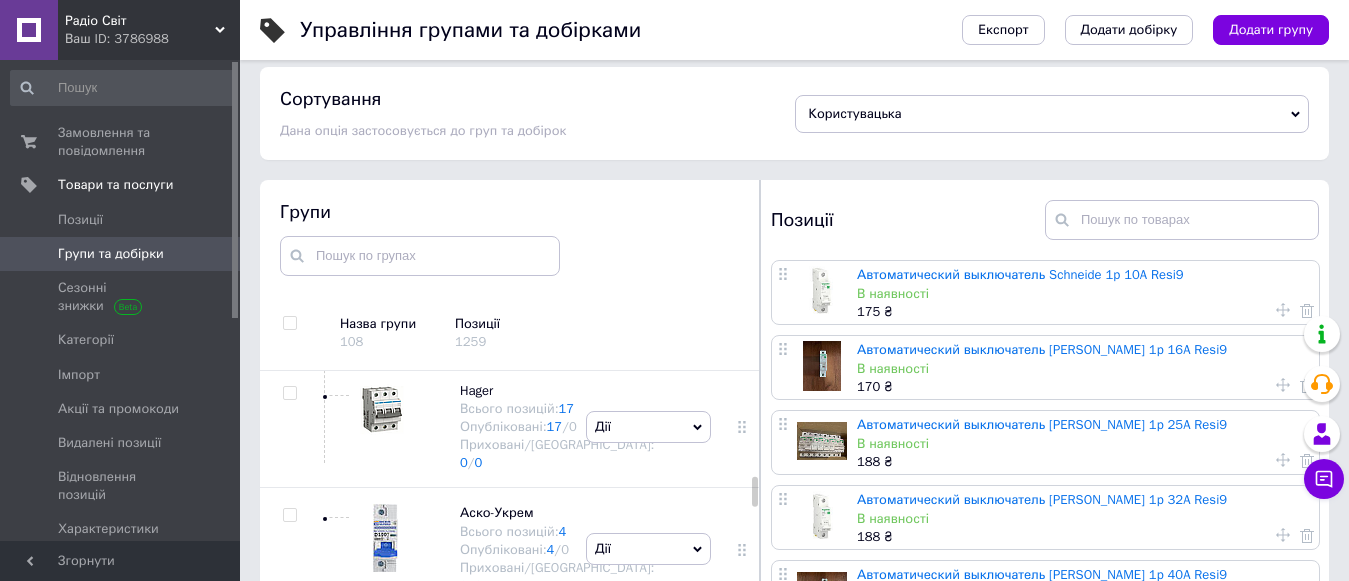 scroll, scrollTop: 113, scrollLeft: 0, axis: vertical 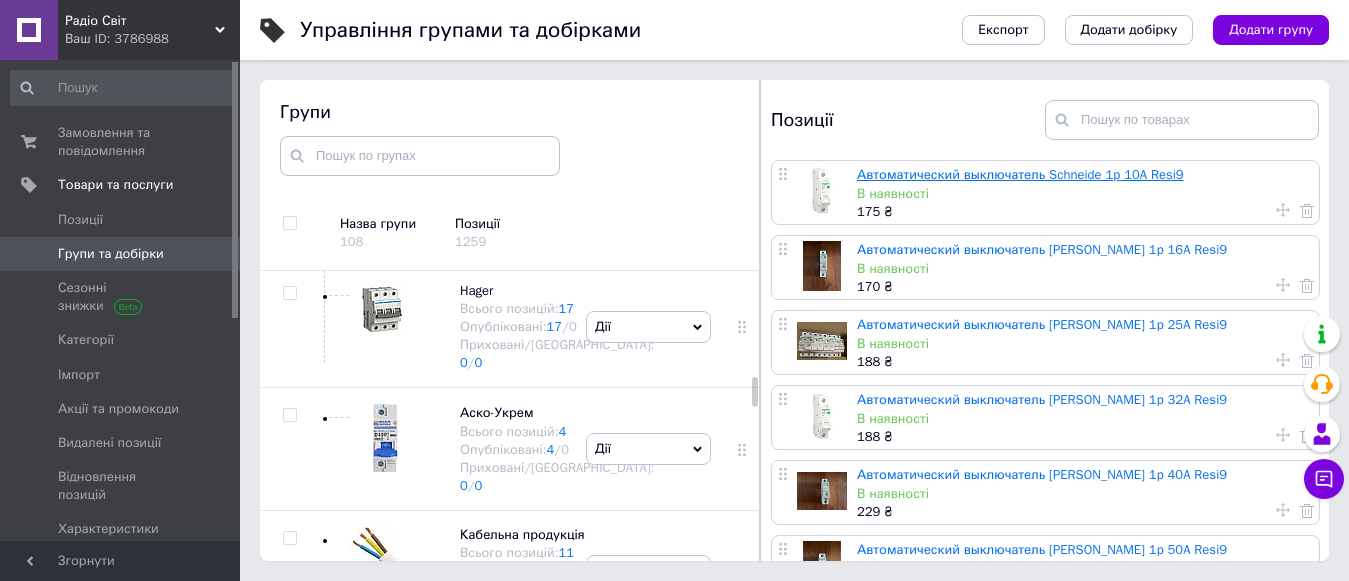 click on "Автоматический выключатель Schneide 1p 10A Resi9" at bounding box center [1020, 174] 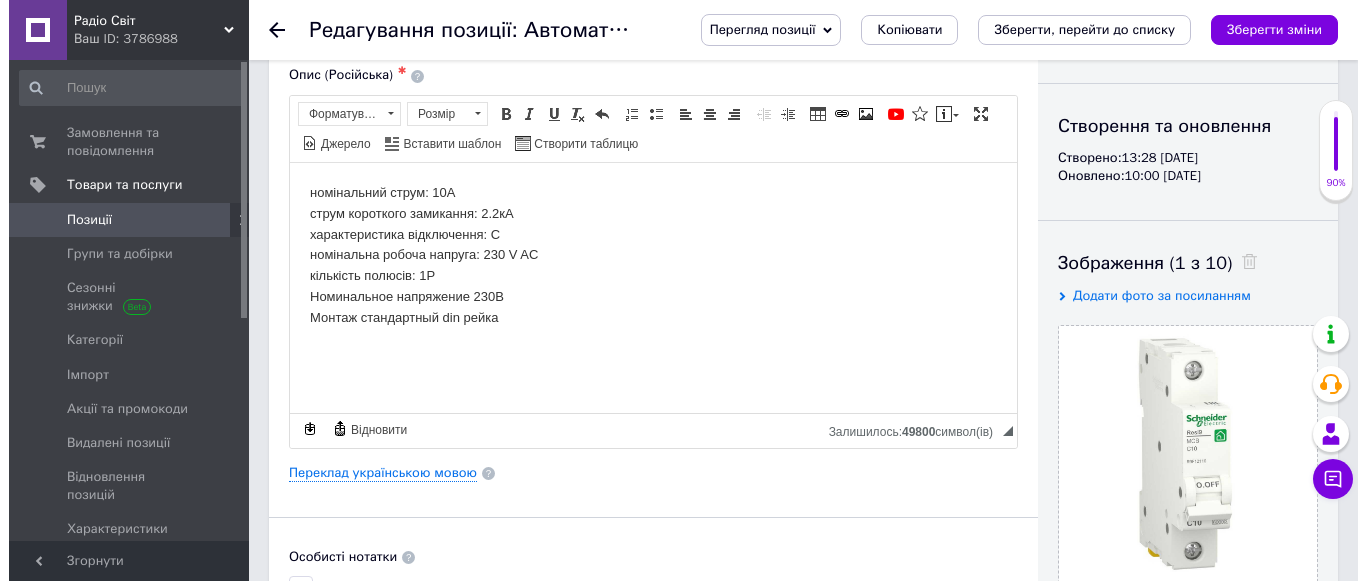 scroll, scrollTop: 200, scrollLeft: 0, axis: vertical 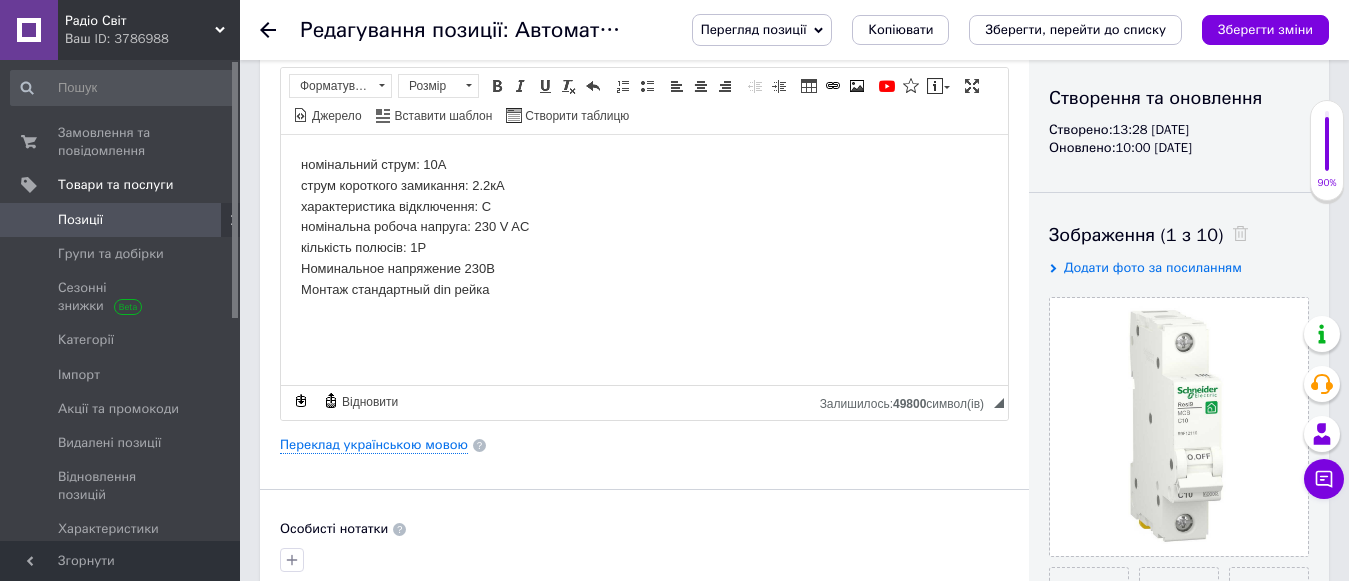 click on "номінальний струм: 10А струм короткого замикання: 2.2кА характеристика відключення: С номінальна робоча напруга: 230 V AC кількість полюсів: 1P Номинальное напряжение 230В Монтаж стандартный din [GEOGRAPHIC_DATA]" at bounding box center (644, 227) 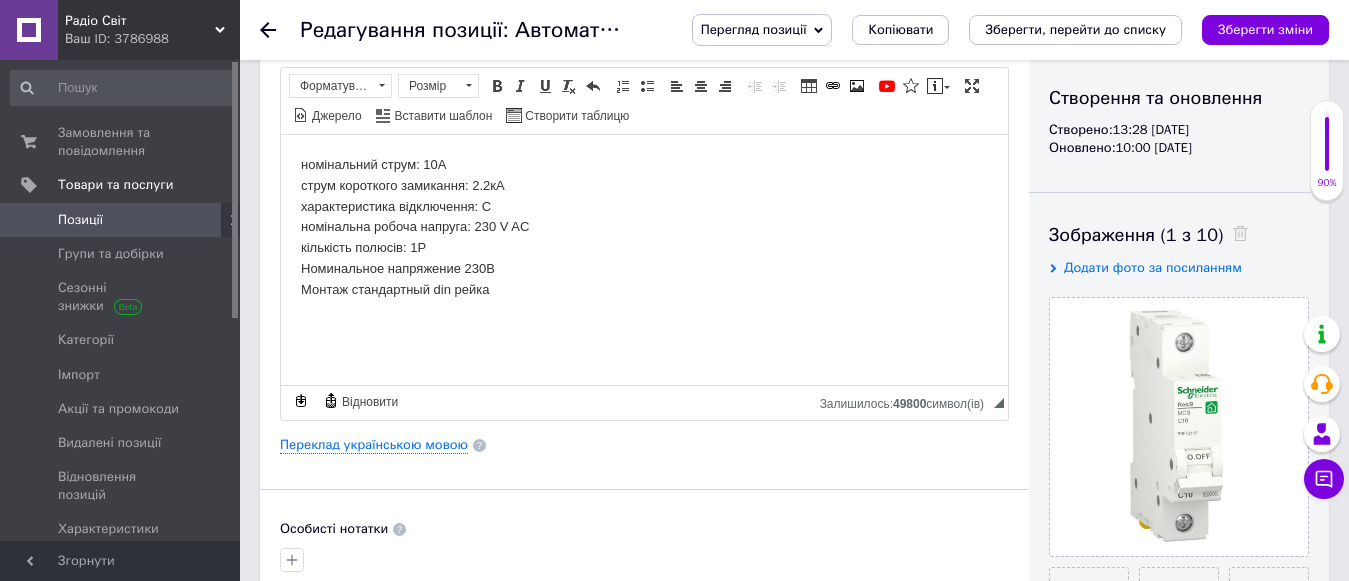 type 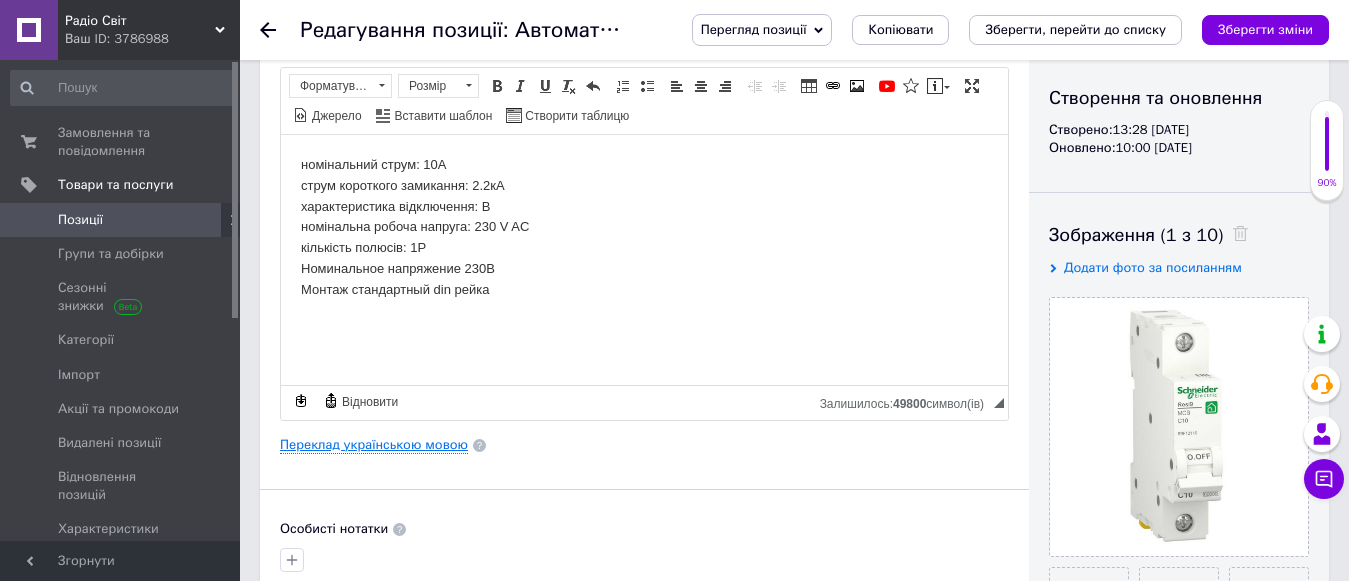 click on "Переклад українською мовою" at bounding box center (374, 445) 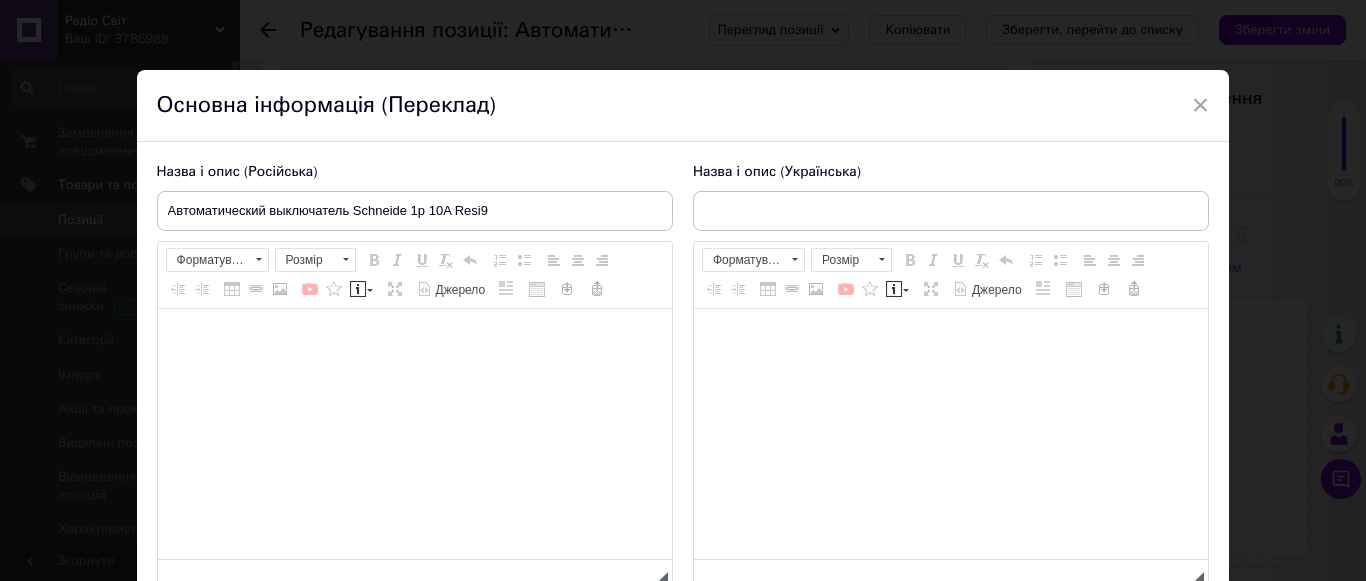 type on "Автоматичний вимикач Schneide  1p 10А Resi9" 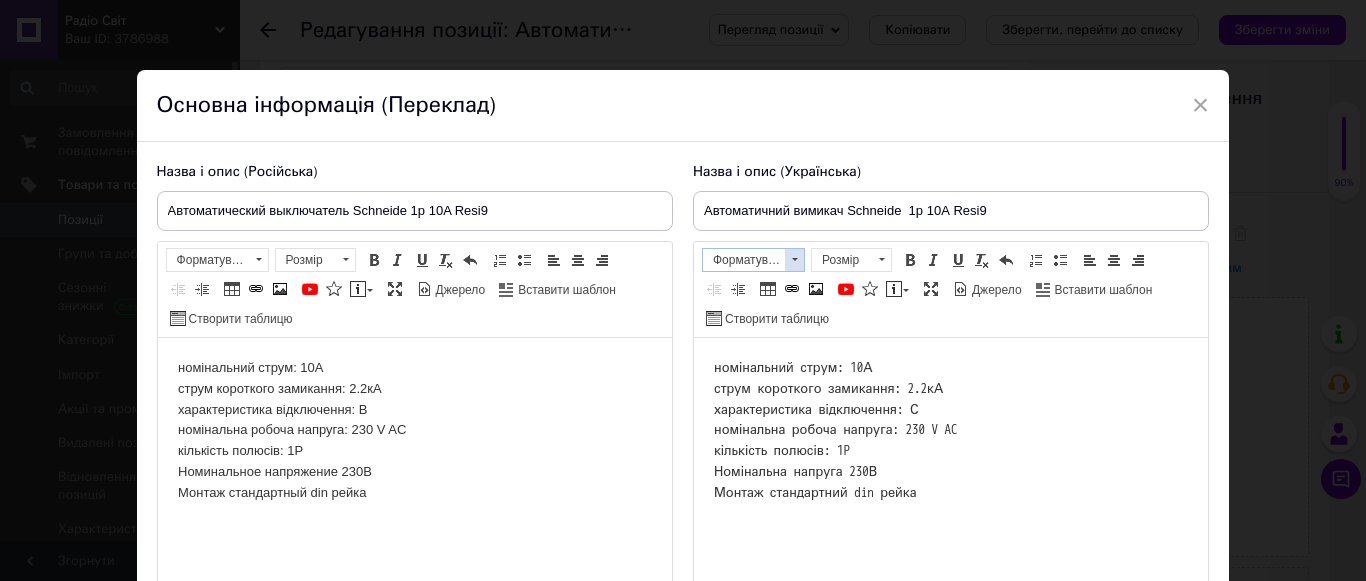 scroll, scrollTop: 0, scrollLeft: 0, axis: both 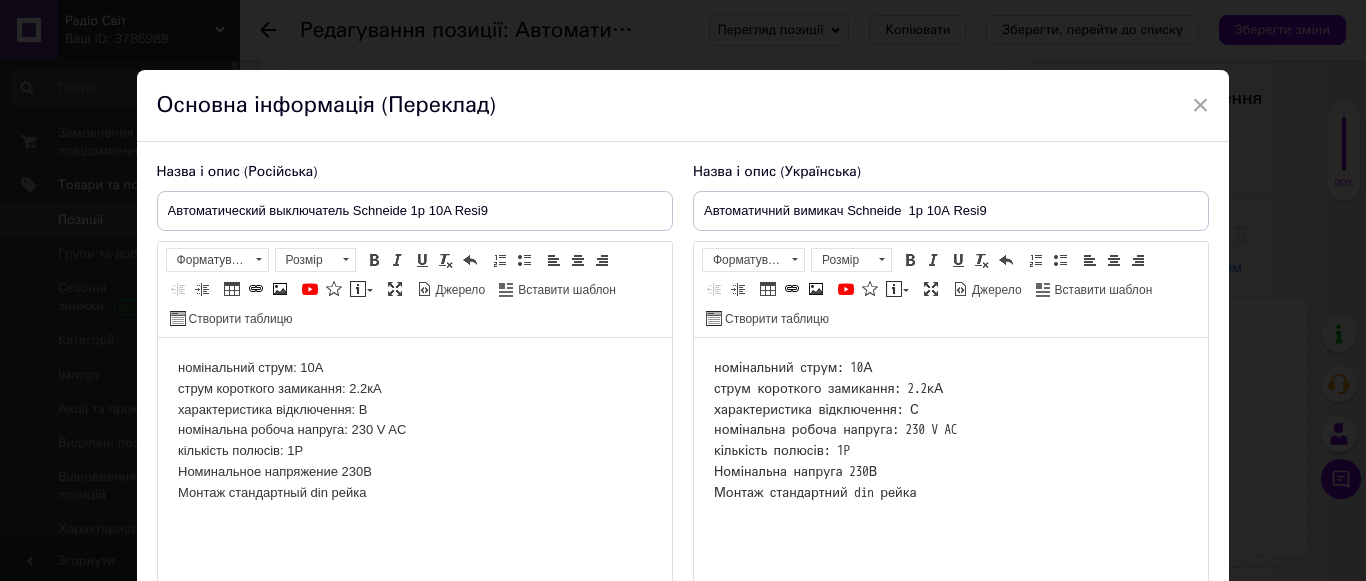 click on "номінальний струм: 10А
струм короткого замикання: 2.2кА
характеристика відключення: С
номінальна робоча напруга: 230 V AC
кількість полюсів: 1P
Номінальна напруга 230В
Монтаж стандартний din рейка" at bounding box center [950, 431] 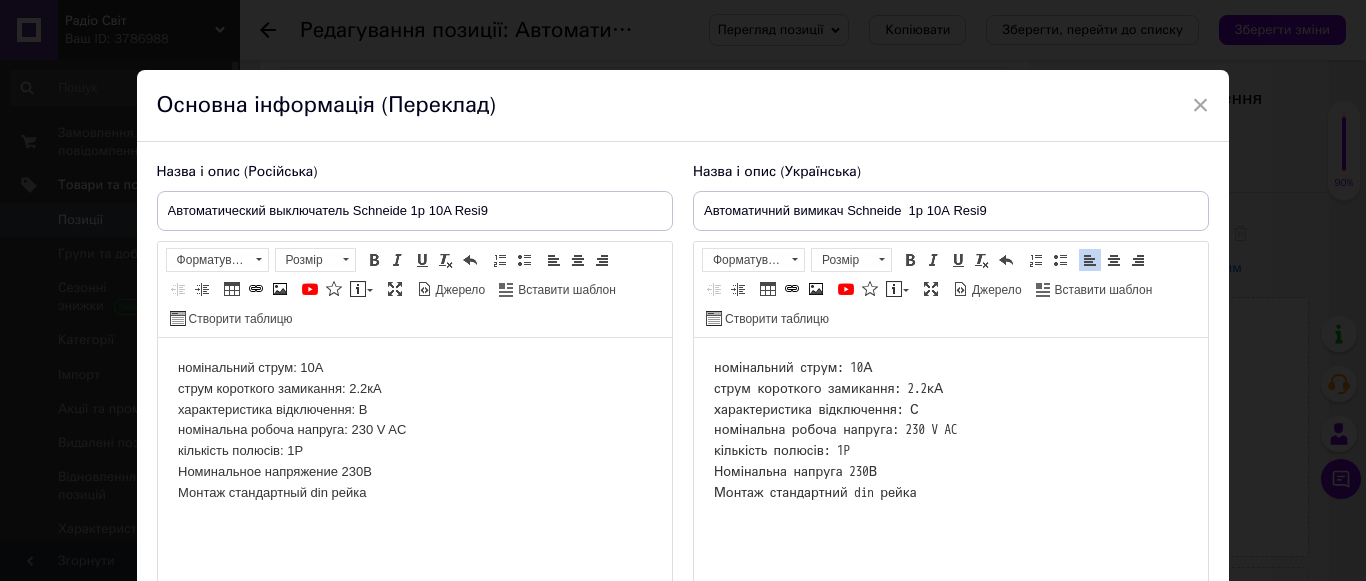 type 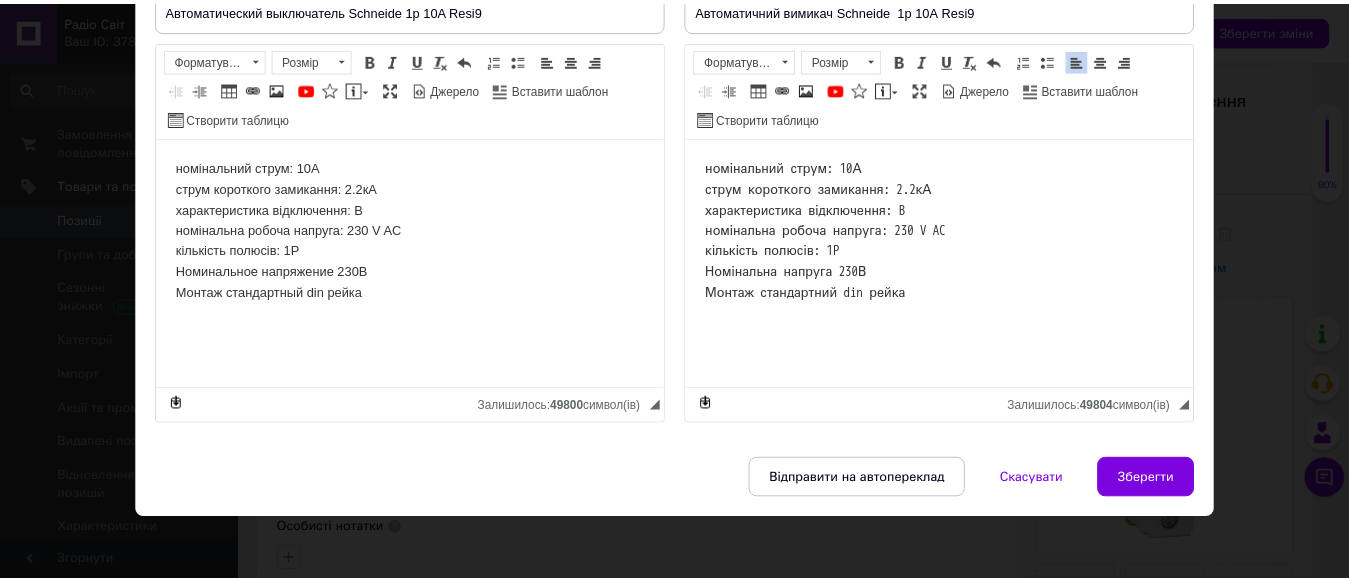 scroll, scrollTop: 208, scrollLeft: 0, axis: vertical 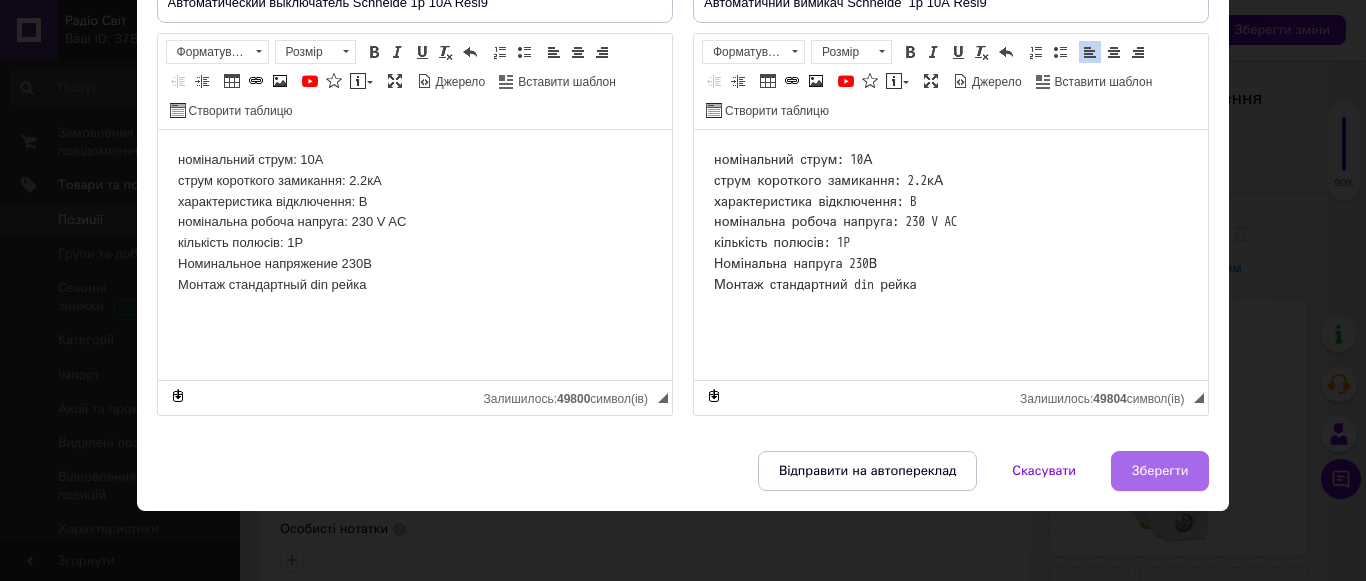 click on "Зберегти" at bounding box center [1160, 471] 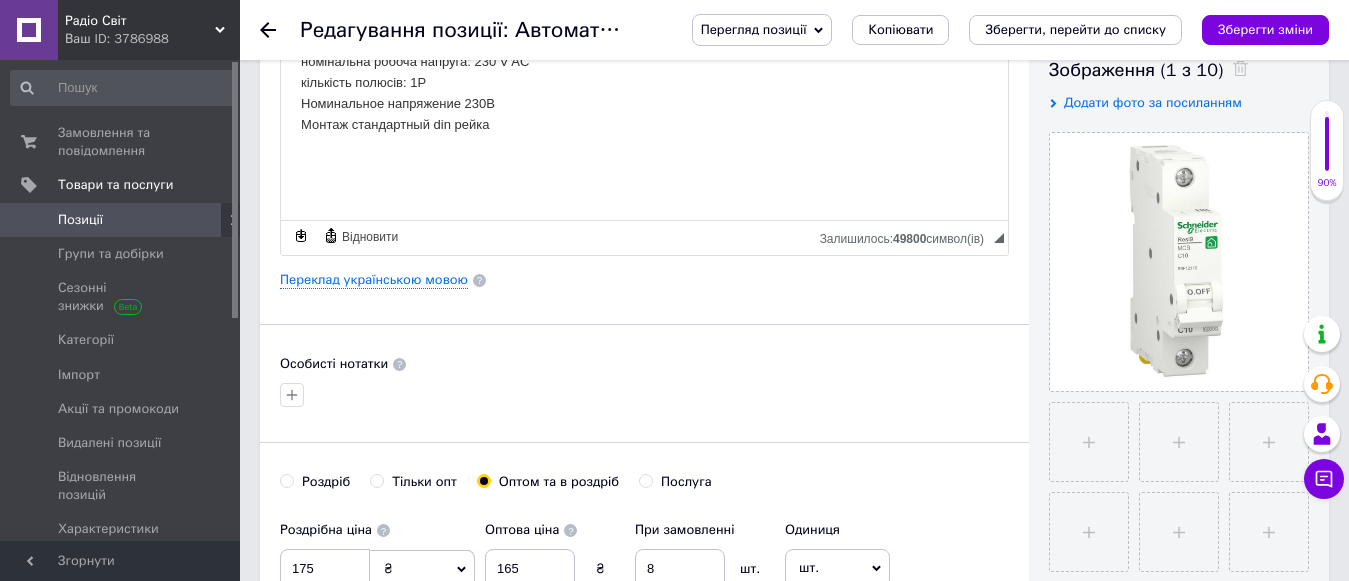 scroll, scrollTop: 600, scrollLeft: 0, axis: vertical 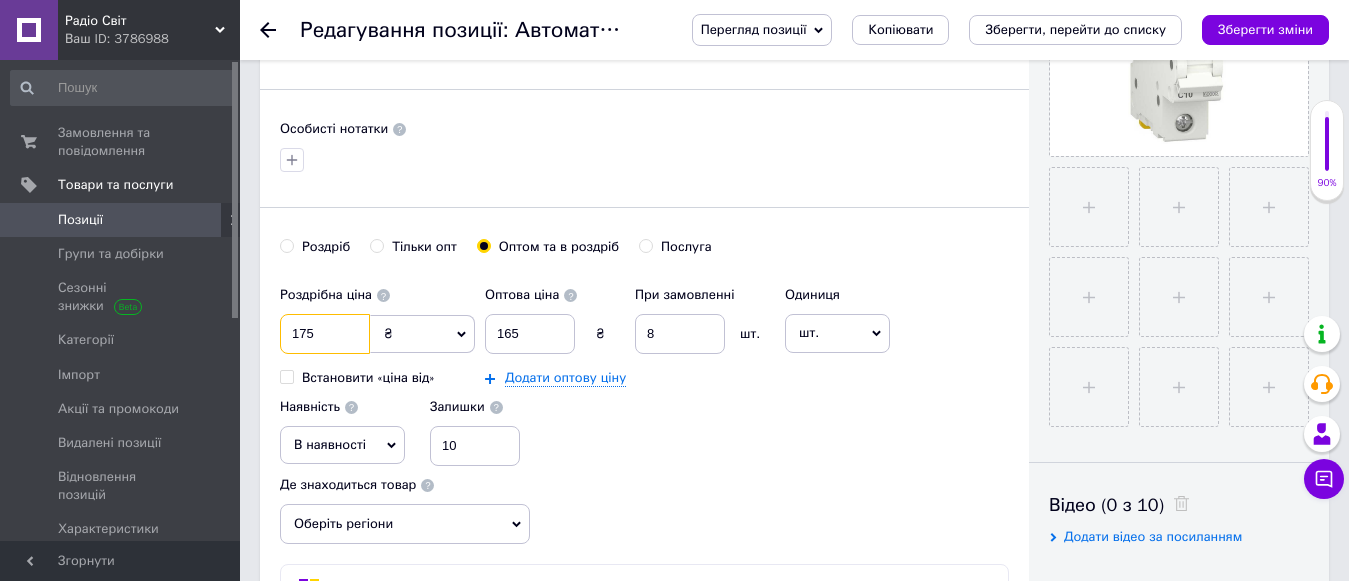 click on "175" at bounding box center (325, 334) 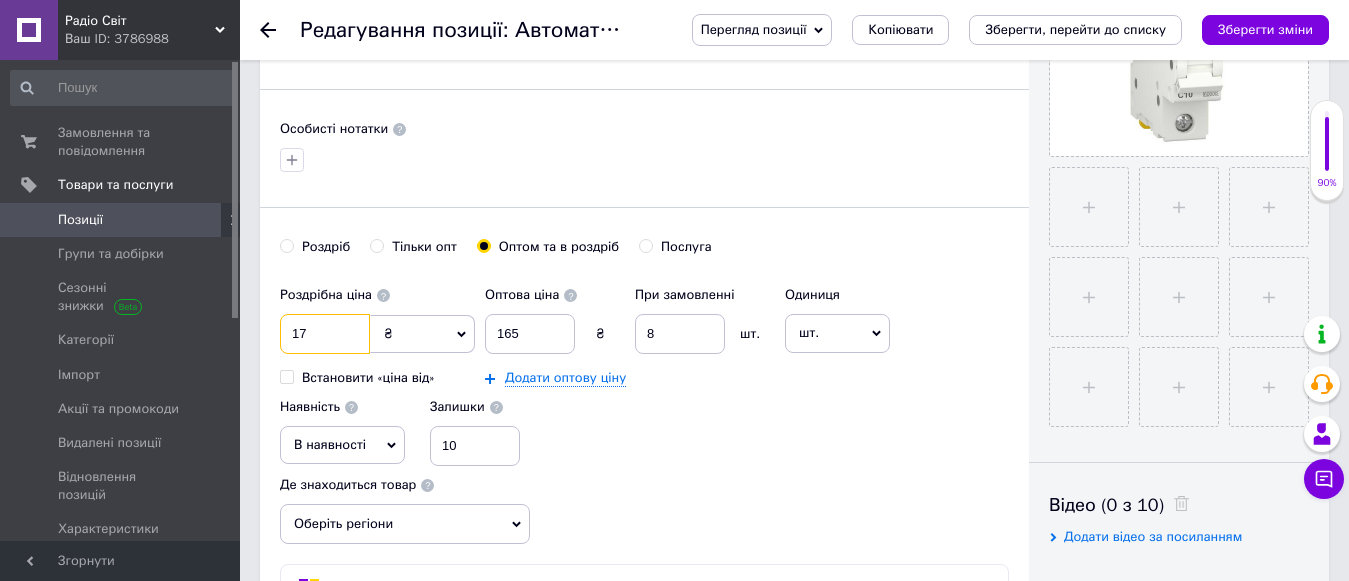 type on "1" 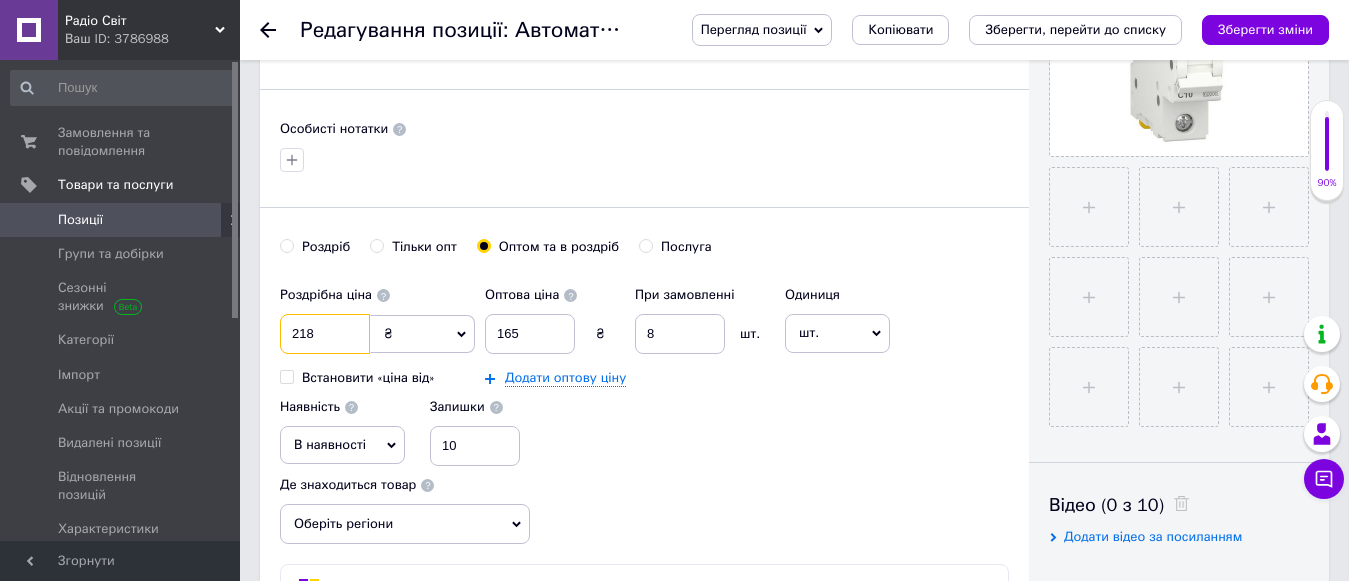 type on "218" 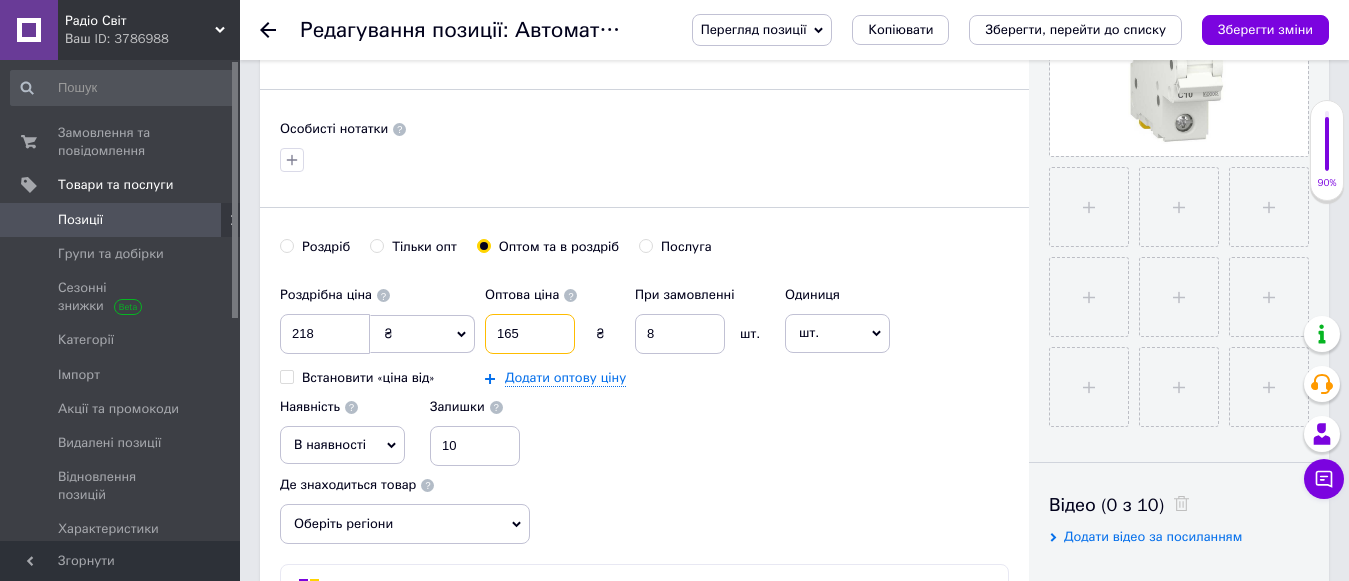 click on "165" at bounding box center [530, 334] 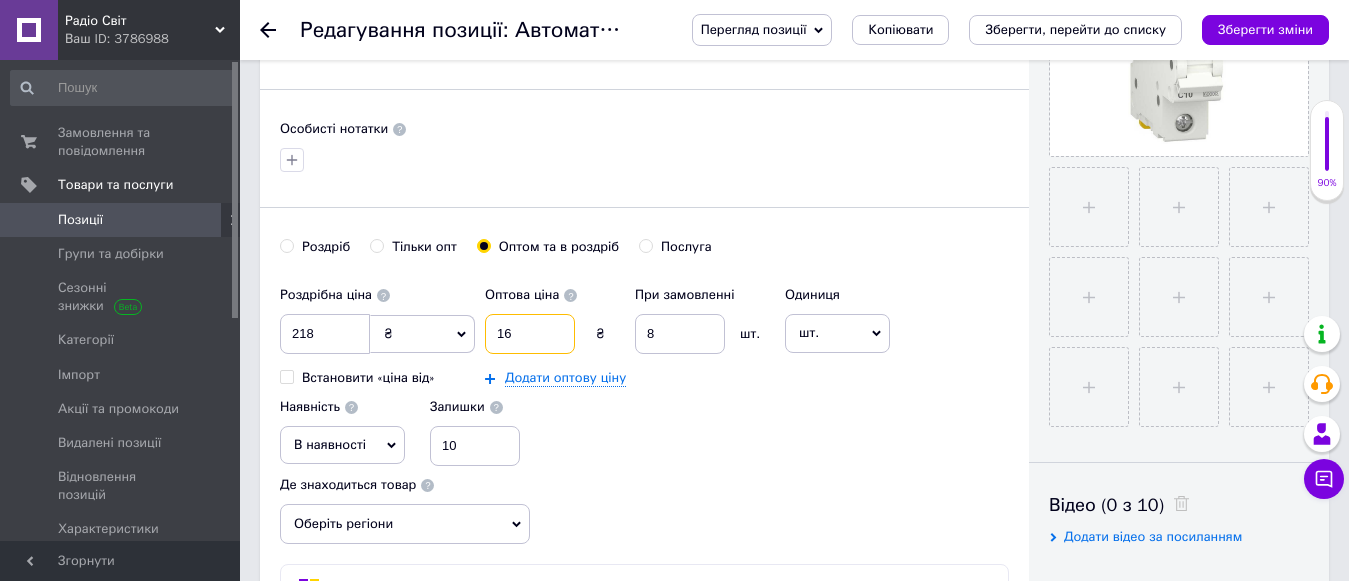 type on "1" 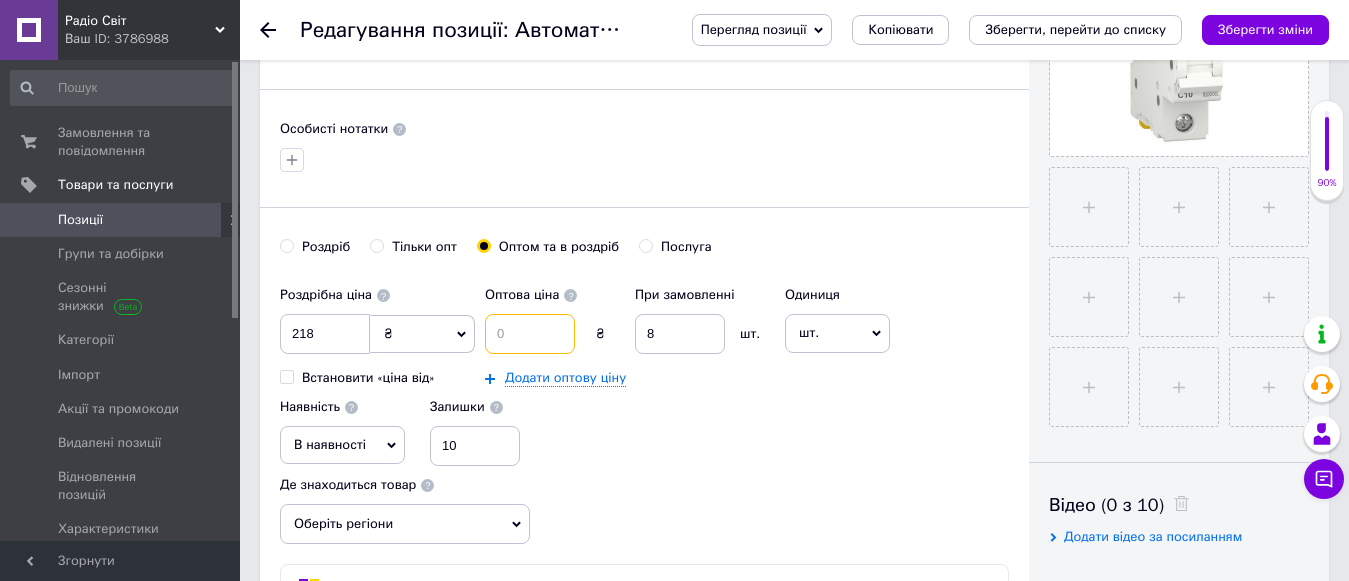 type 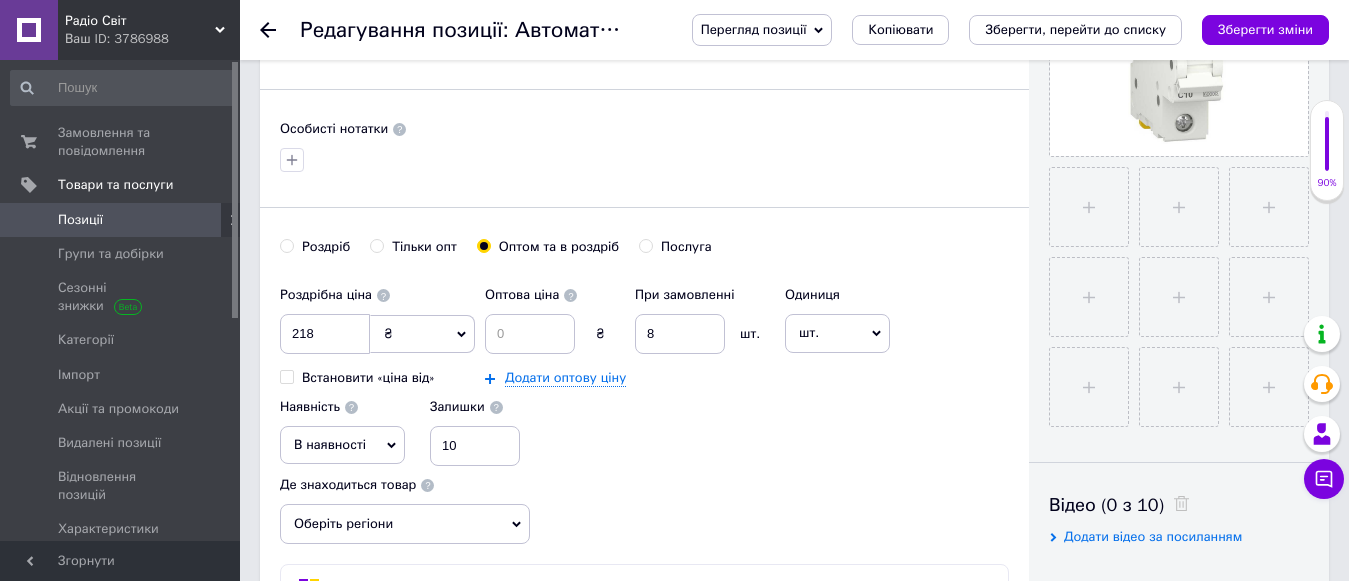 click on "Роздрібна ціна 218 ₴ $ EUR CHF GBP ¥ PLN ₸ MDL HUF KGS CNY TRY KRW lei Встановити «ціна від» Оптова ціна ₴ При замовленні 8 шт. Додати оптову ціну Одиниця шт. Популярне комплект упаковка кв.м пара м кг пог.м послуга т а автоцистерна ампула б балон банка блістер бобіна бочка [PERSON_NAME] бухта в ват виїзд відро г г га година гр/кв.м гігакалорія д дав два місяці день доба доза є єврокуб з зміна к кВт каністра карат кв.дм кв.м кв.см кв.фут квартал кг кг/кв.м км колесо комплект коробка куб.дм куб.м л л лист м м мВт мл мм моток місяць мішок н набір номер о об'єкт од. п палетомісце пара партія пач пог.м" at bounding box center [644, 371] 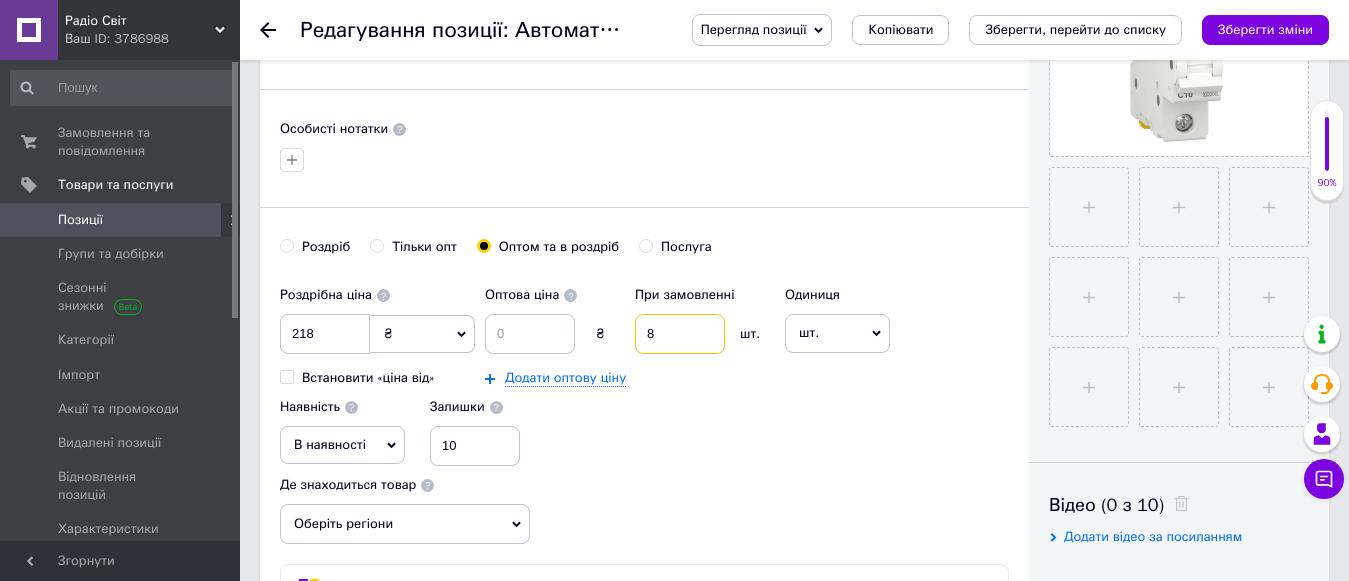 click on "8" at bounding box center [680, 334] 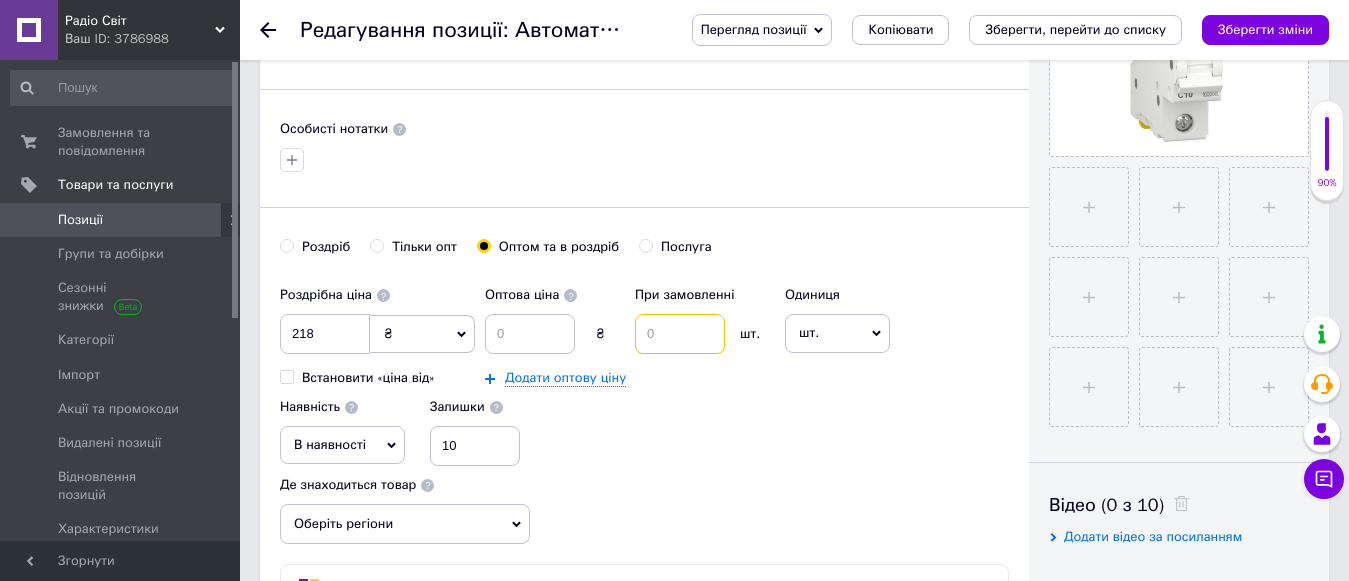type 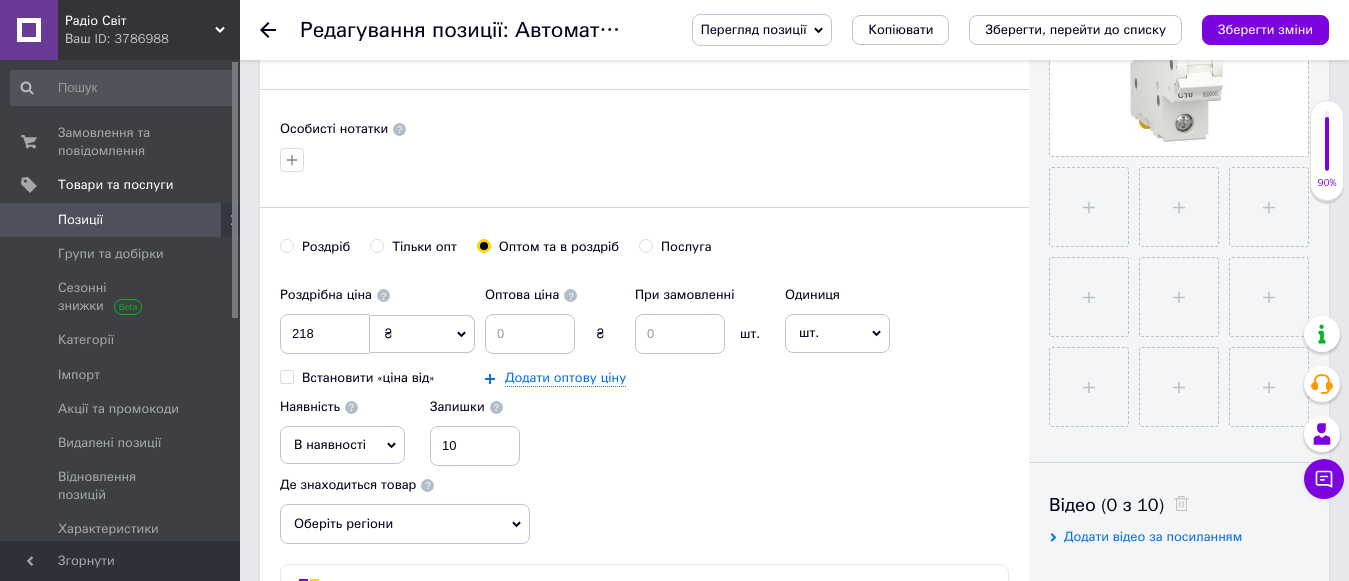 click on "Тільки опт" at bounding box center (424, 247) 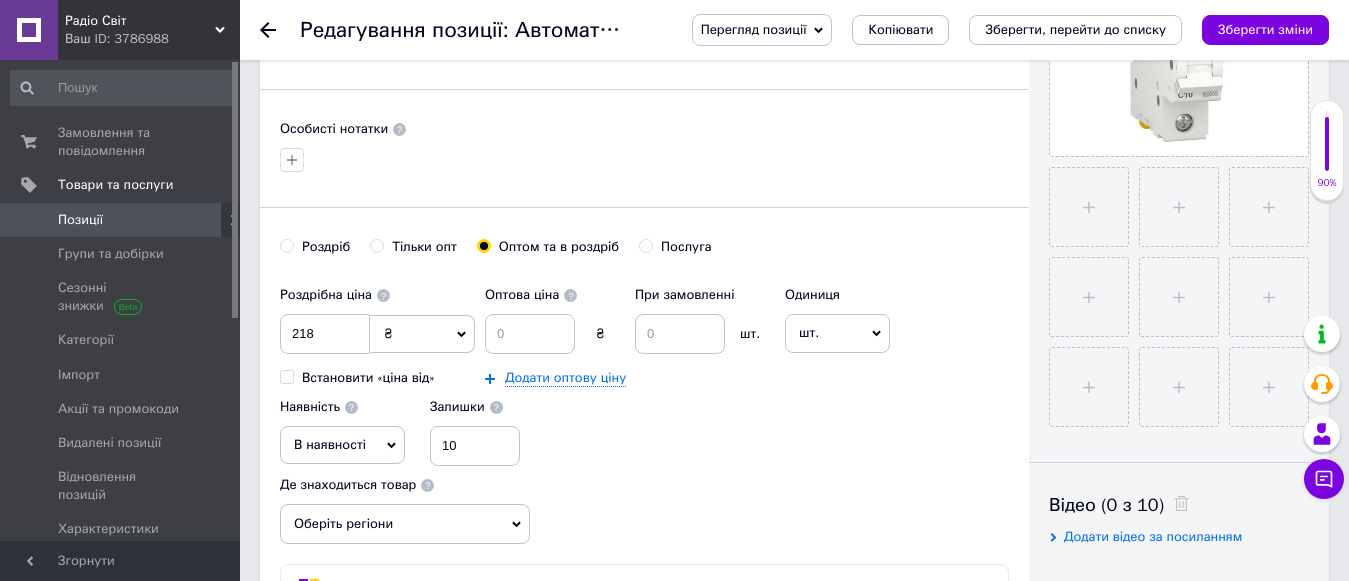radio on "true" 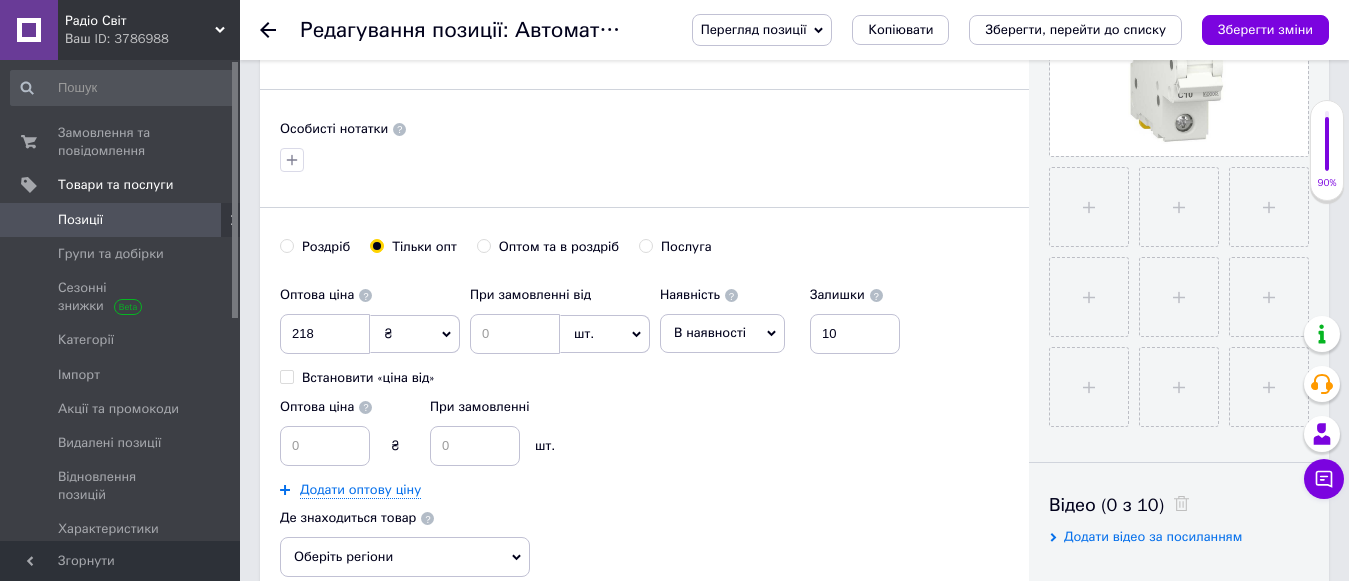 click on "Оптом та в роздріб" at bounding box center (559, 247) 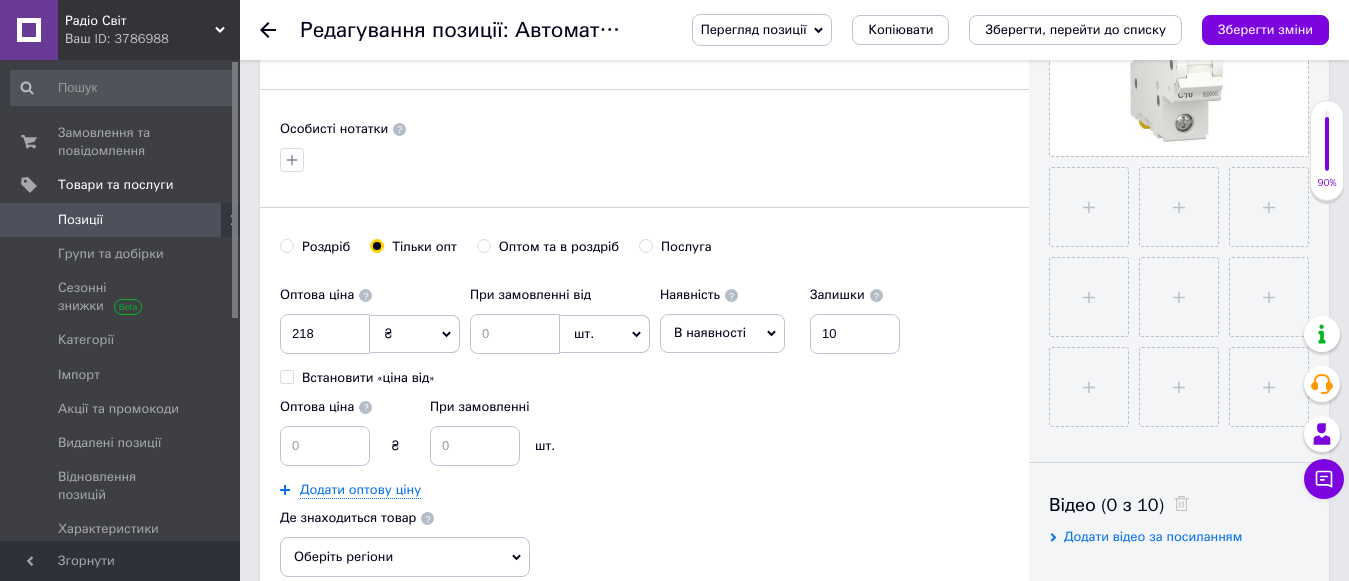 radio on "true" 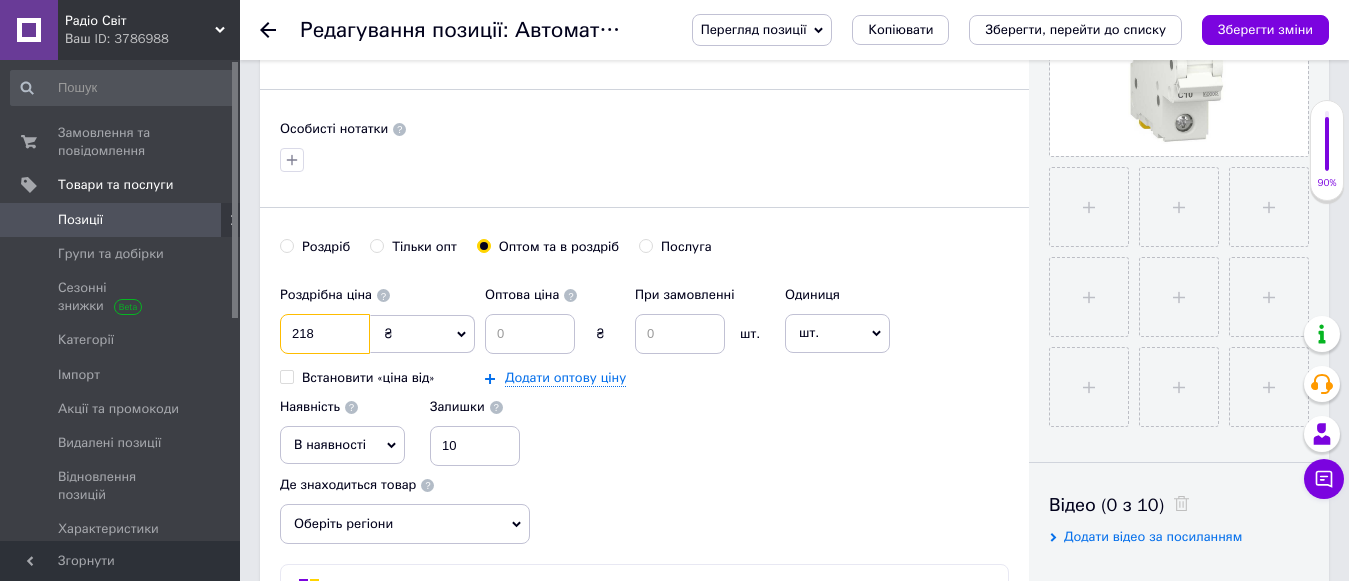 click on "218" at bounding box center [325, 334] 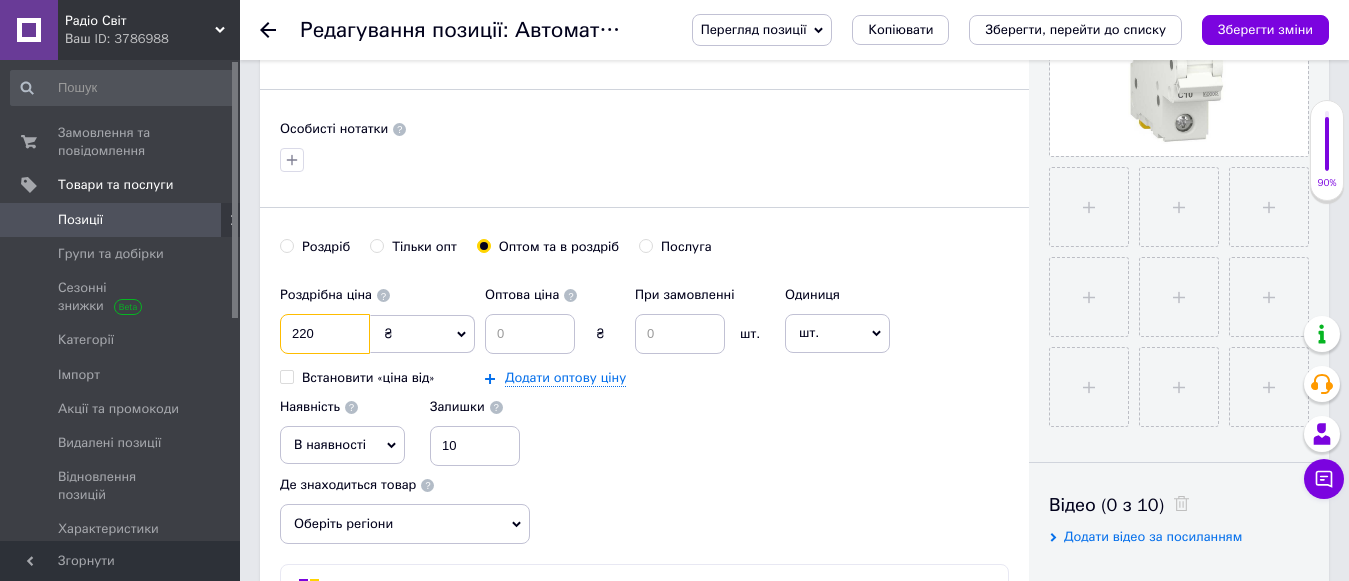 type on "220" 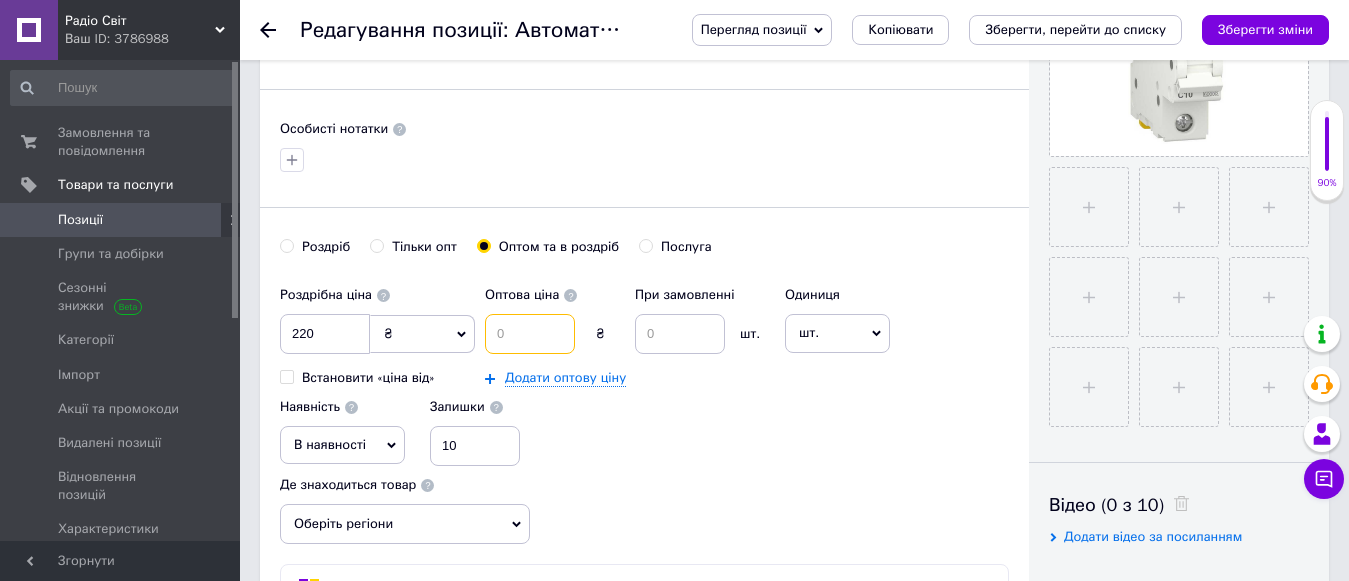 click at bounding box center (530, 334) 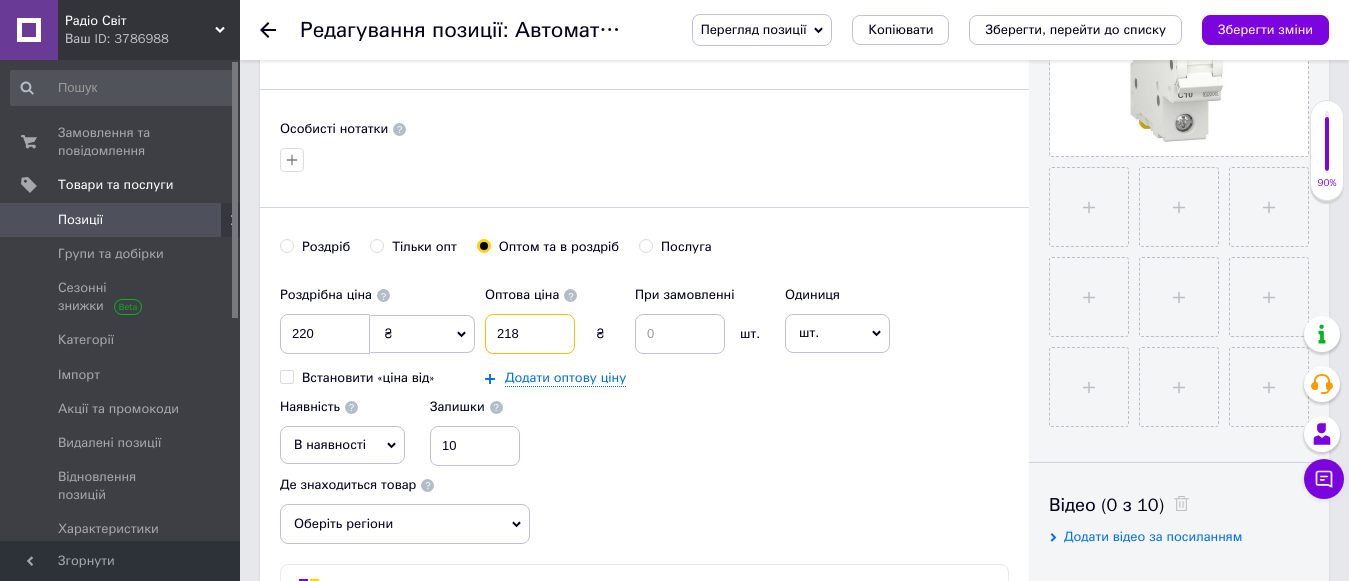 type on "218" 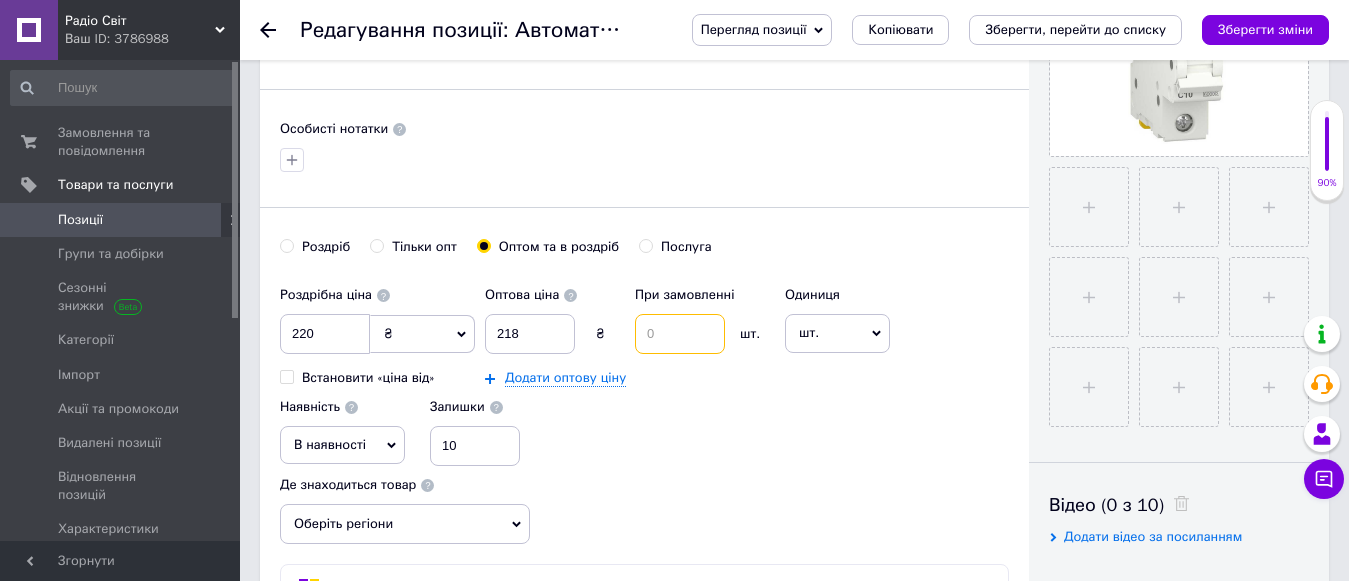 click at bounding box center [680, 334] 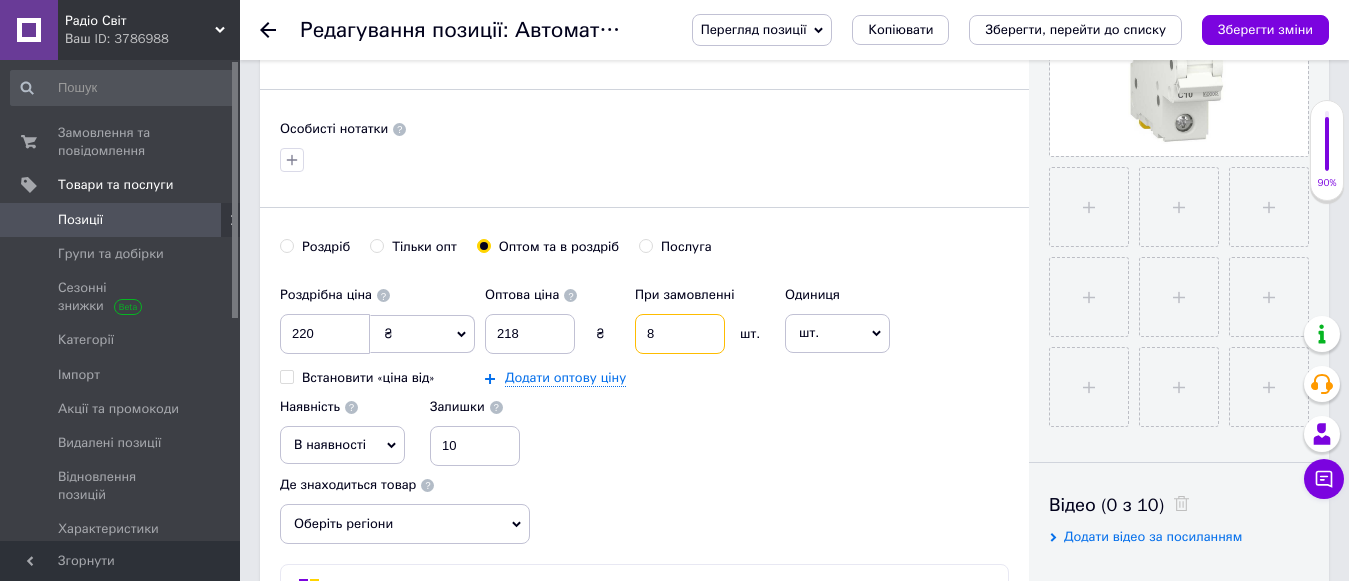 type on "8" 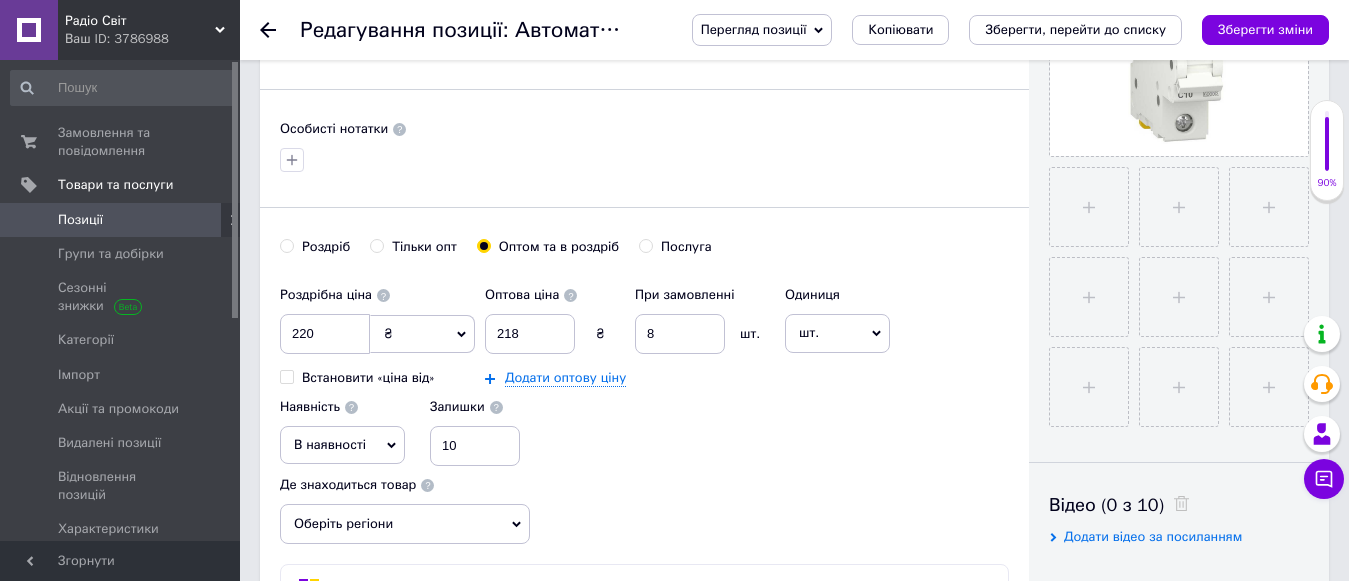click on "Роздрібна ціна 220 ₴ $ EUR CHF GBP ¥ PLN ₸ MDL HUF KGS CNY TRY KRW lei Встановити «ціна від» Оптова ціна 218 ₴ При замовленні 8 шт. Додати оптову ціну Одиниця шт. Популярне комплект упаковка кв.м пара м кг пог.м послуга т а автоцистерна ампула б балон банка блістер бобіна бочка [PERSON_NAME] бухта в ват виїзд відро г г га година гр/кв.м гігакалорія д дав два місяці день доба доза є єврокуб з зміна к кВт каністра карат кв.дм кв.м кв.см кв.фут квартал кг кг/кв.м км колесо комплект коробка куб.дм куб.м л л лист м м мВт мл мм моток місяць мішок н набір номер о об'єкт од. п палетомісце пара партія пач р [PERSON_NAME]" at bounding box center (644, 371) 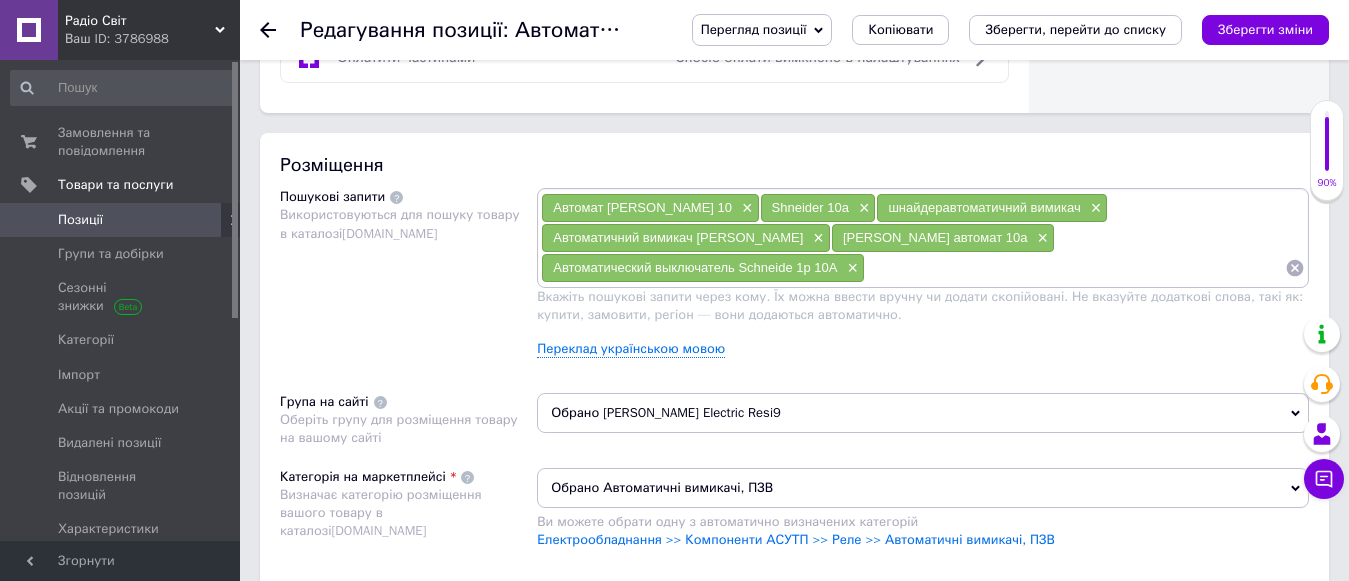 scroll, scrollTop: 1000, scrollLeft: 0, axis: vertical 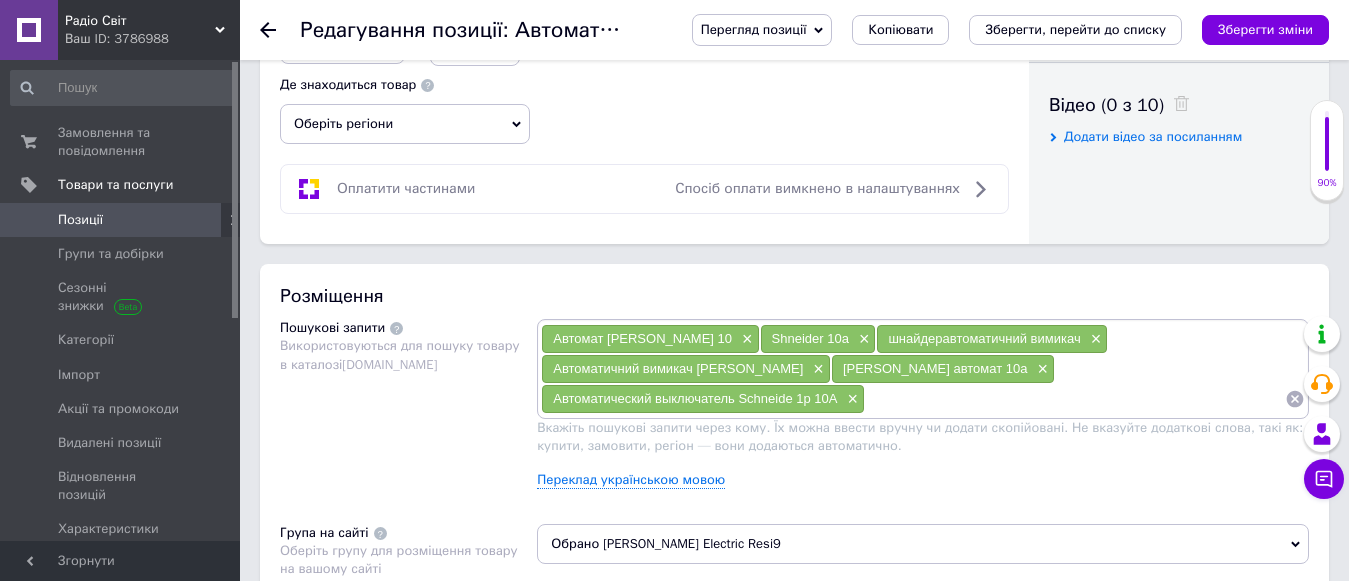 drag, startPoint x: 613, startPoint y: 390, endPoint x: 634, endPoint y: 331, distance: 62.625874 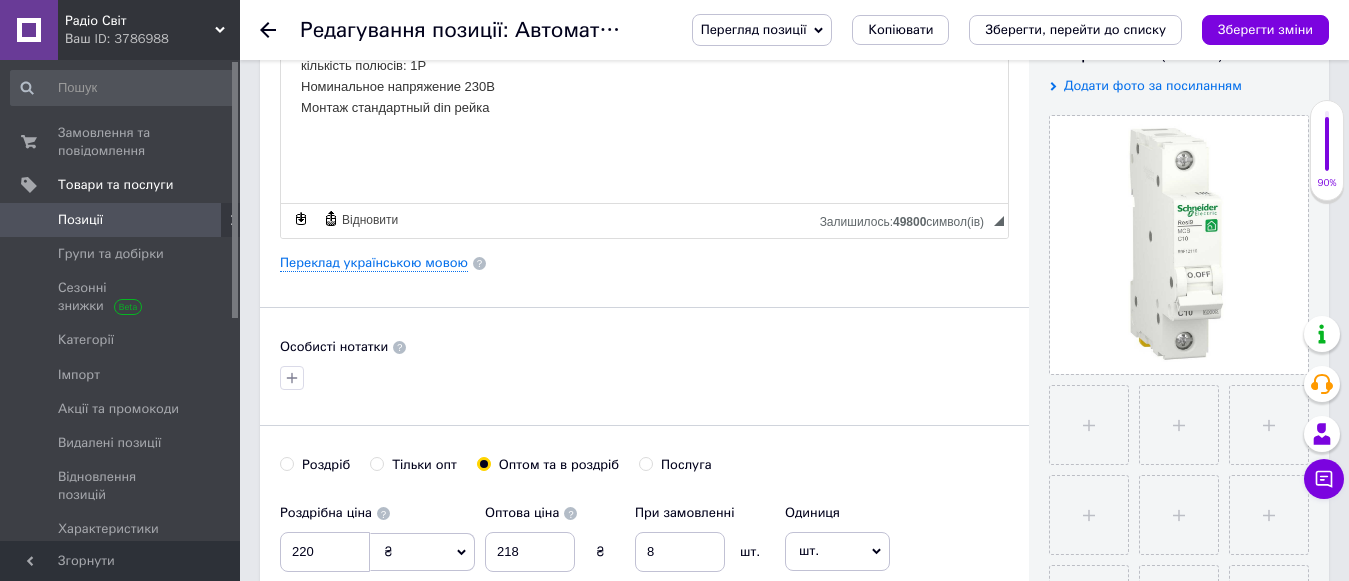 scroll, scrollTop: 0, scrollLeft: 0, axis: both 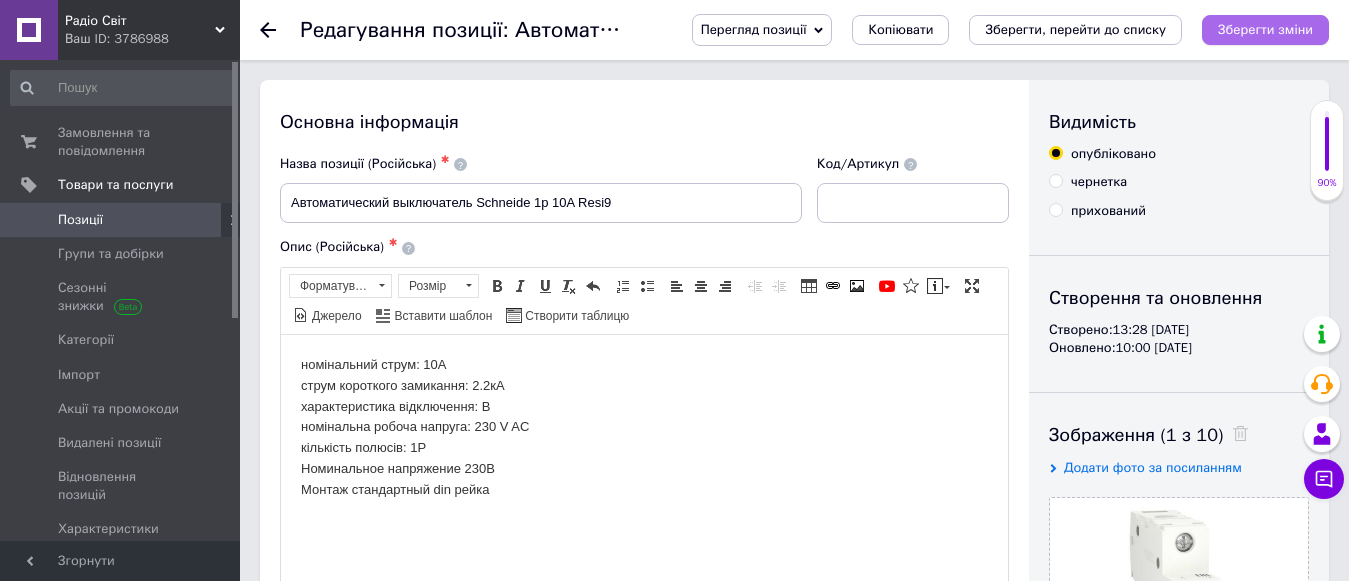 click on "Зберегти зміни" at bounding box center (1265, 29) 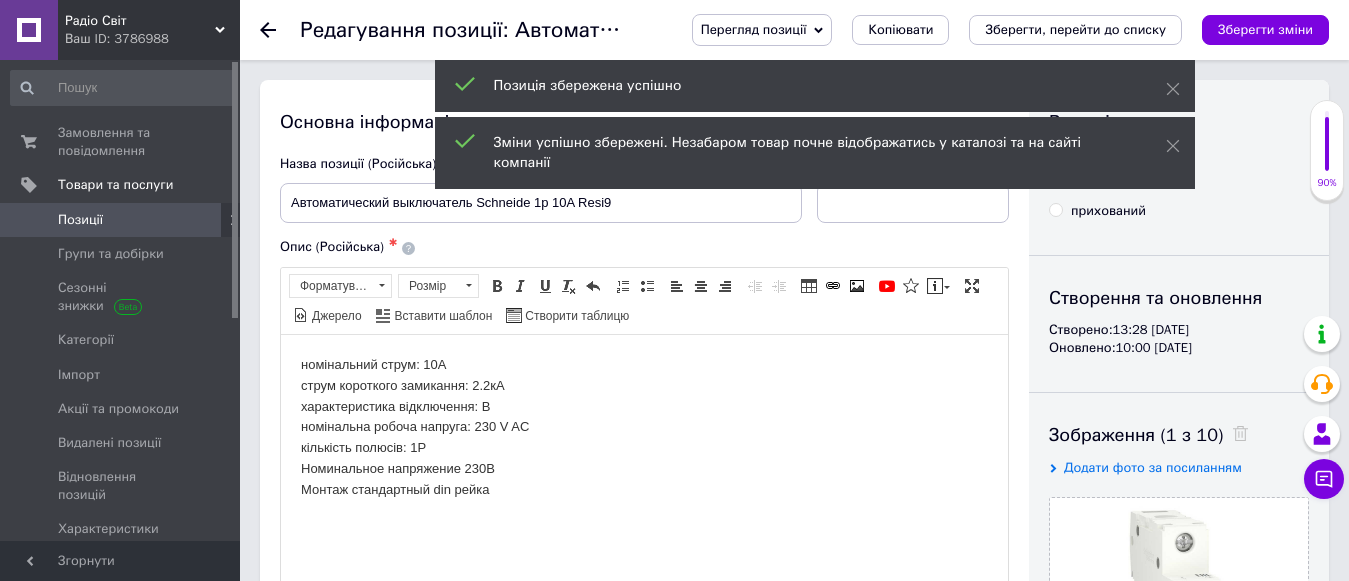 click 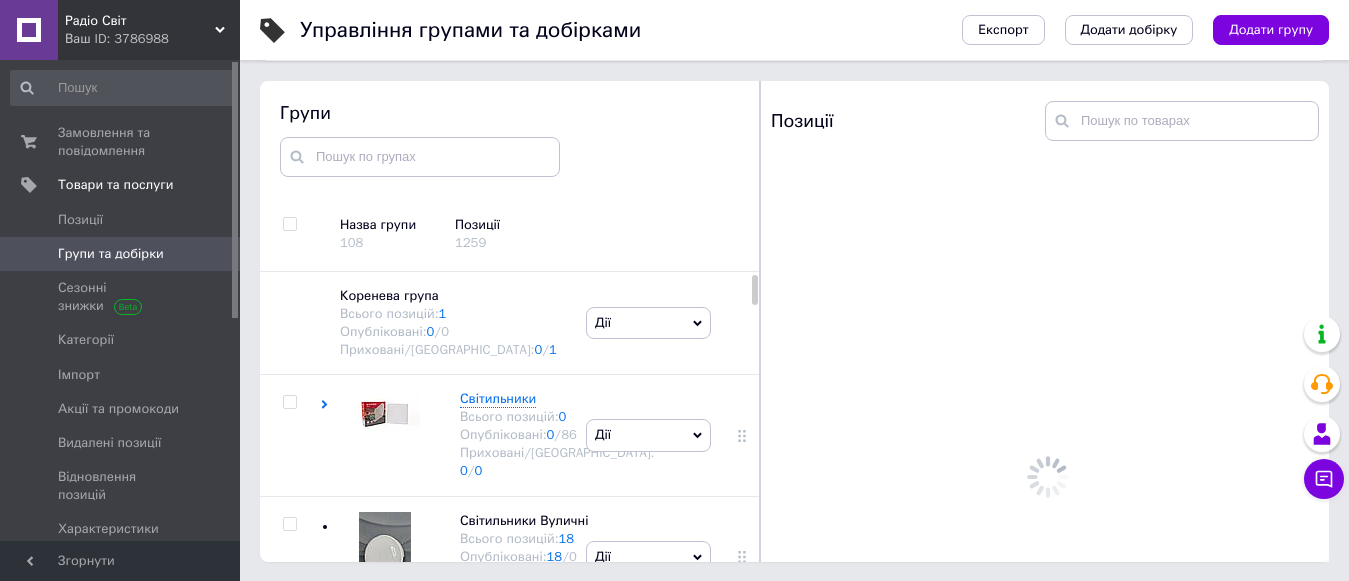 scroll, scrollTop: 113, scrollLeft: 0, axis: vertical 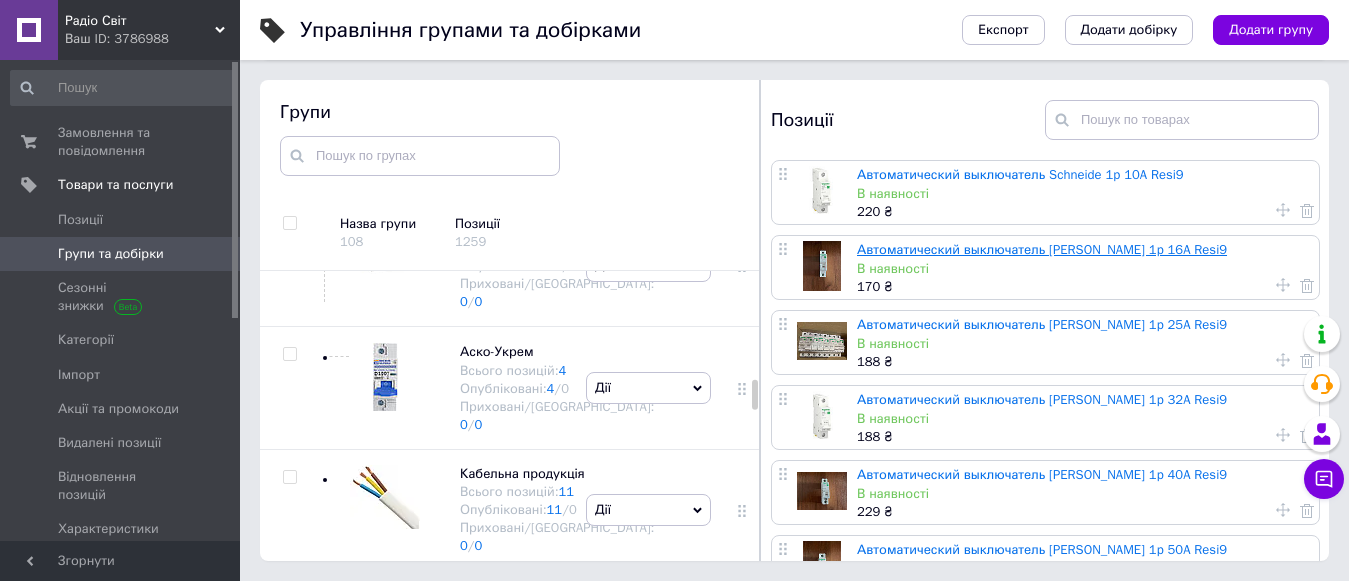 click on "Автоматический выключатель [PERSON_NAME] 1p 16A Resi9" at bounding box center [1042, 249] 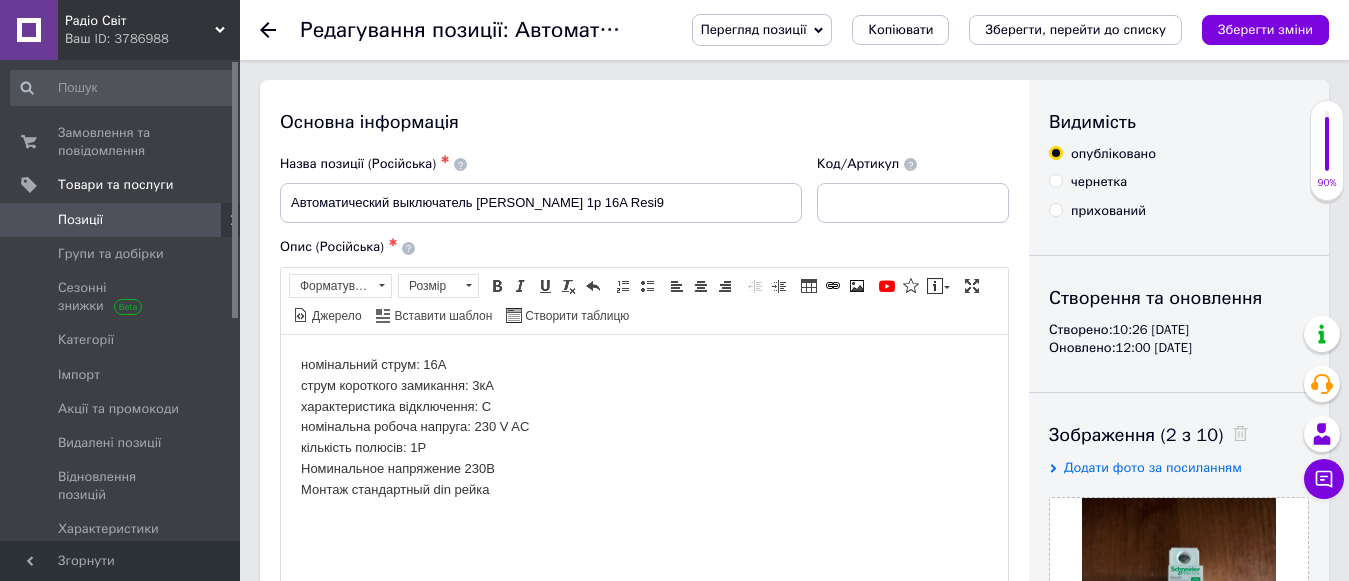 scroll, scrollTop: 0, scrollLeft: 0, axis: both 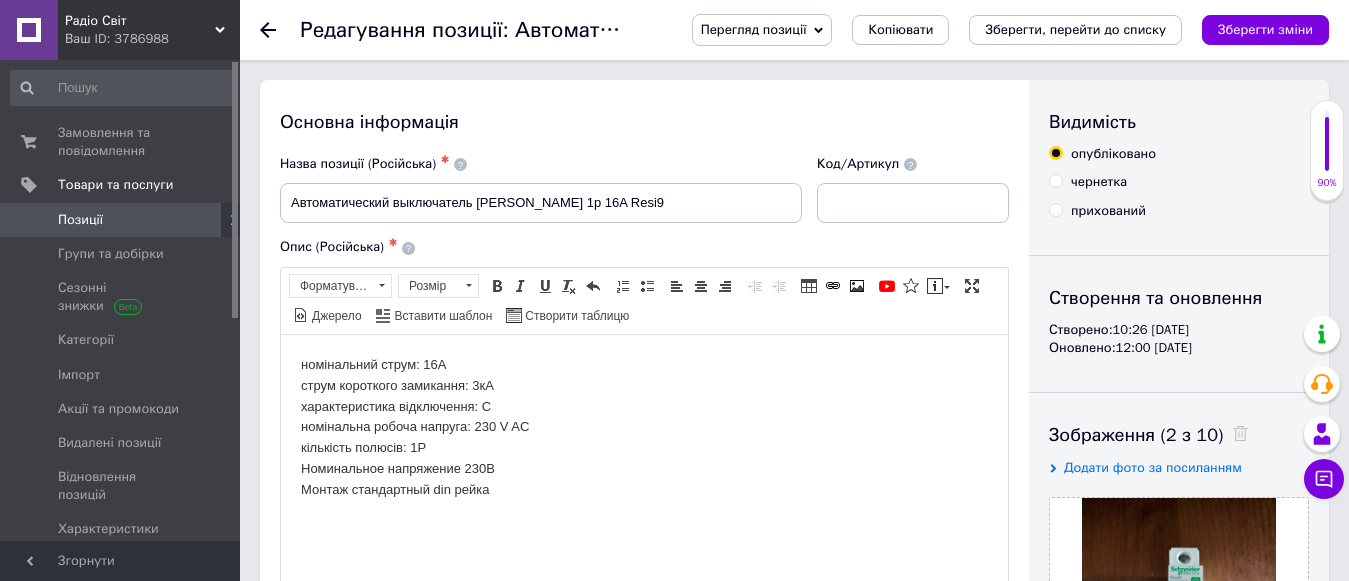 type 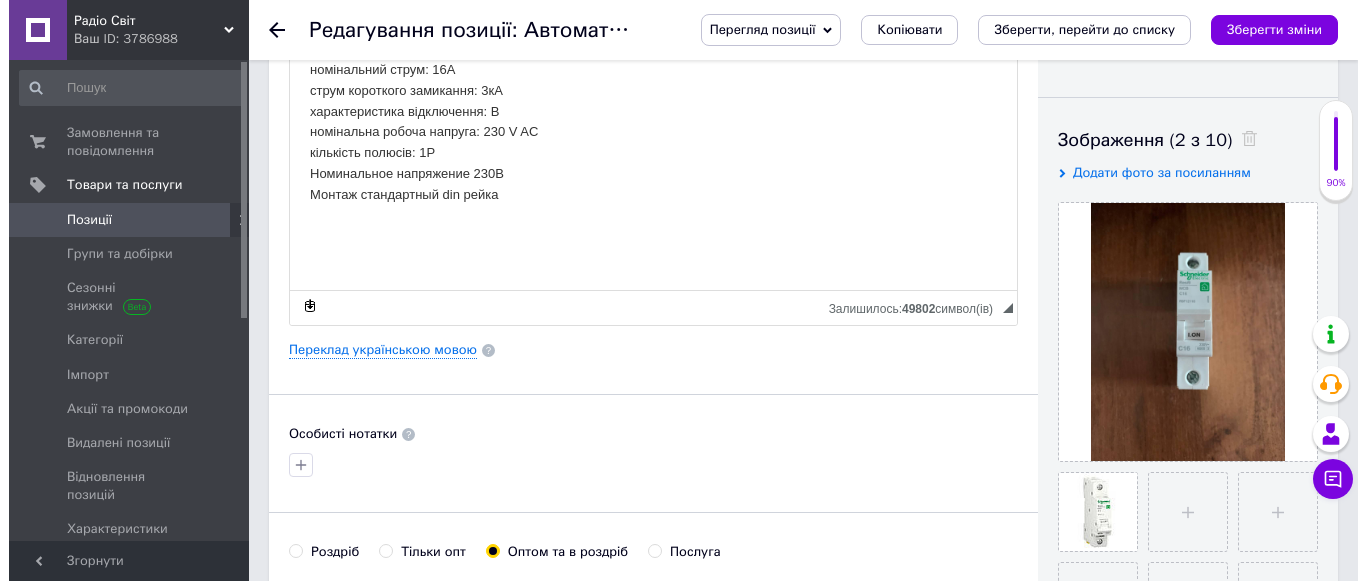 scroll, scrollTop: 300, scrollLeft: 0, axis: vertical 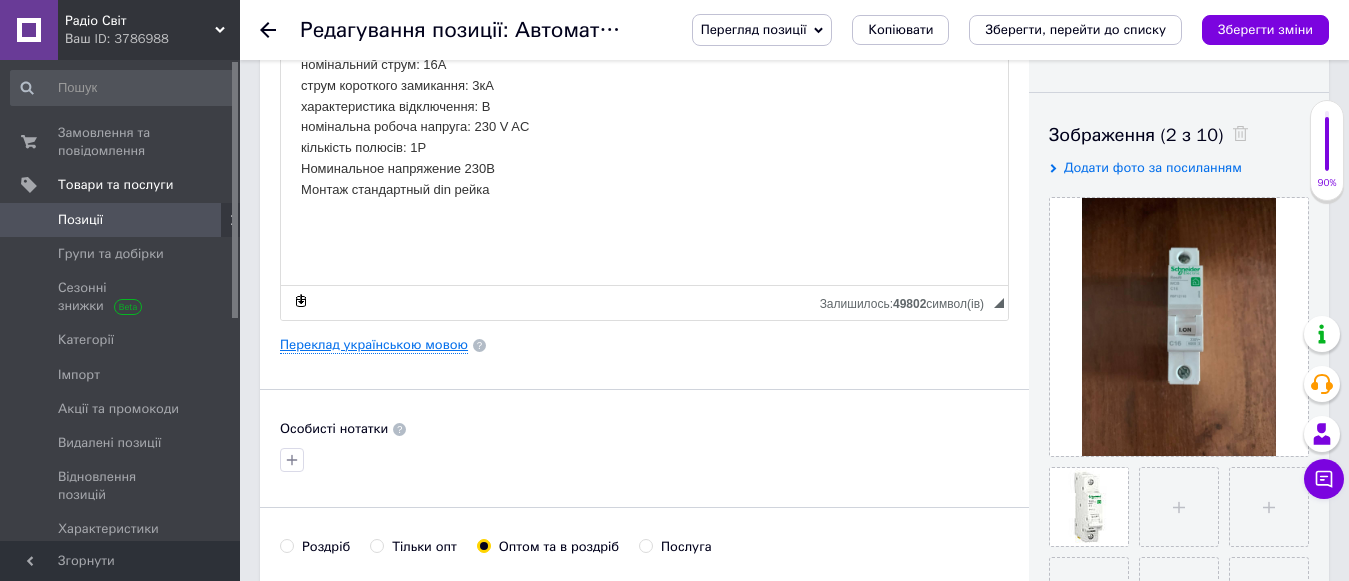 click on "Переклад українською мовою" at bounding box center (374, 345) 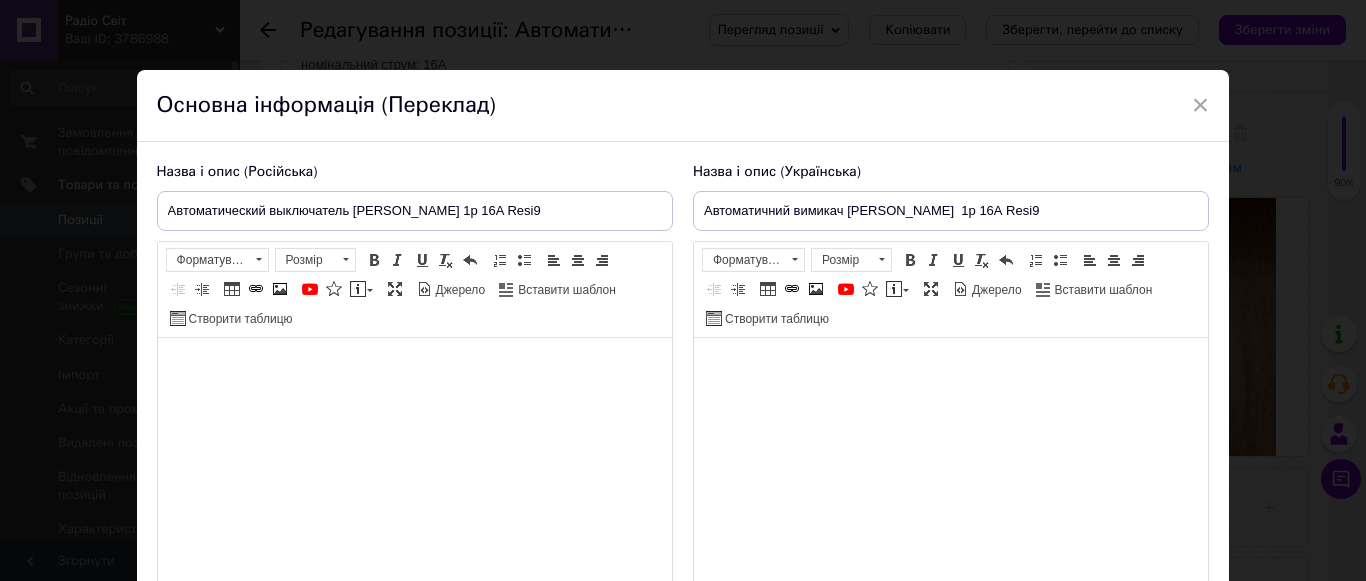 type on "Автоматичний вимикач [PERSON_NAME]  1p 16А Resi9" 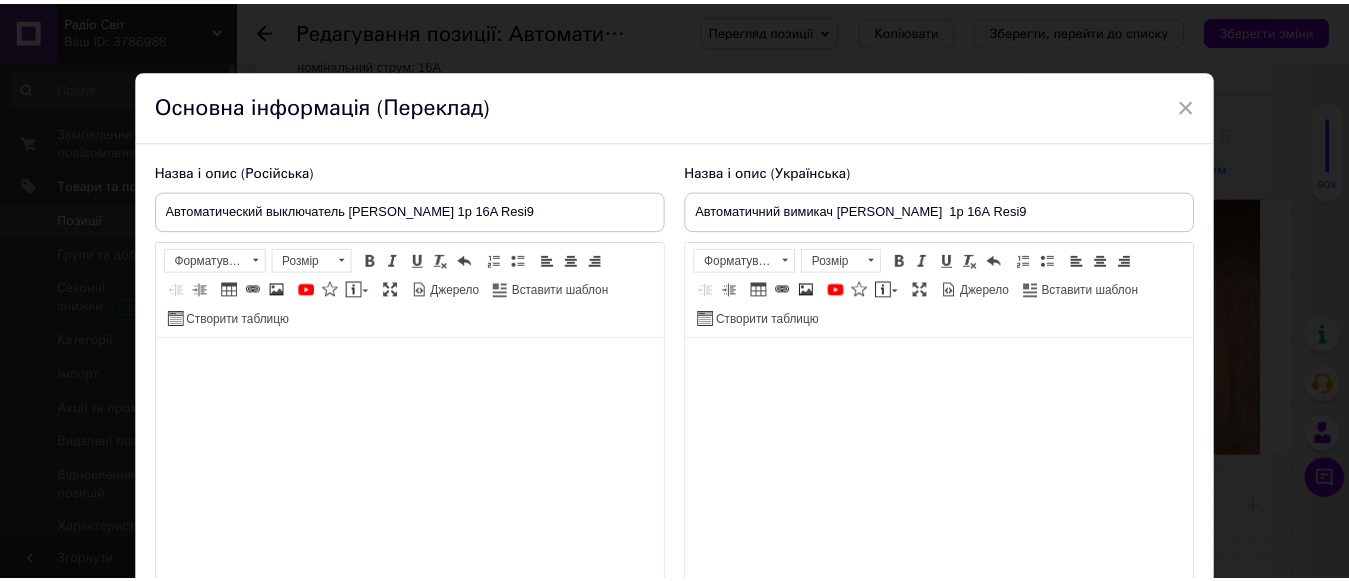 scroll, scrollTop: 100, scrollLeft: 0, axis: vertical 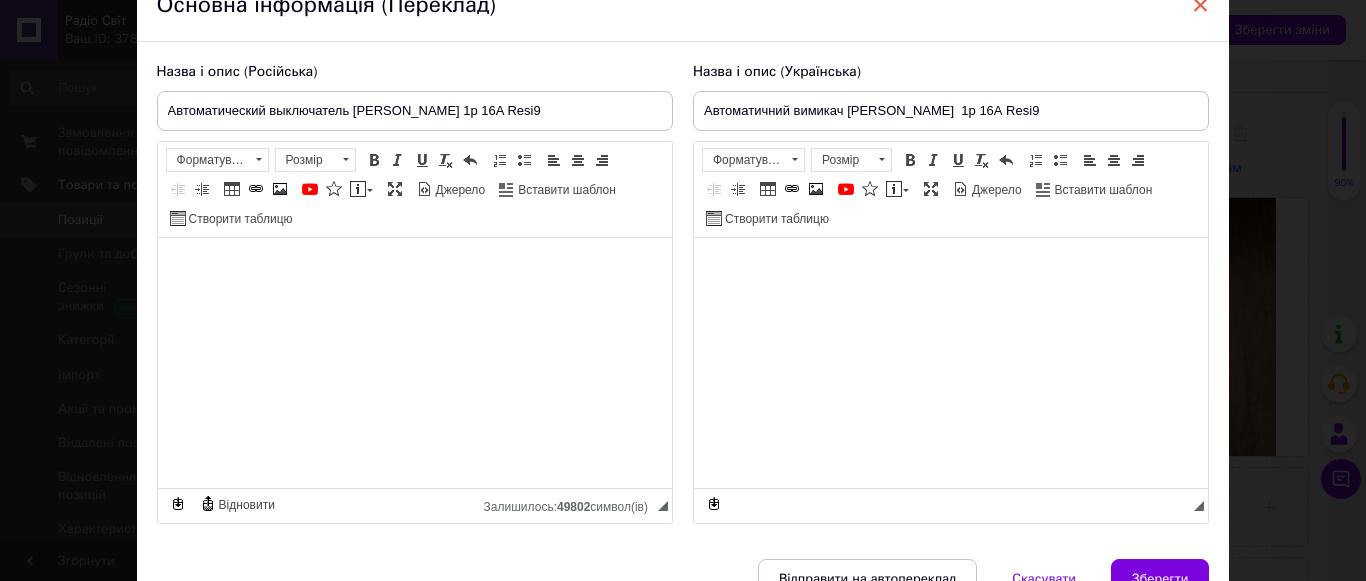click on "×" at bounding box center (1201, 5) 